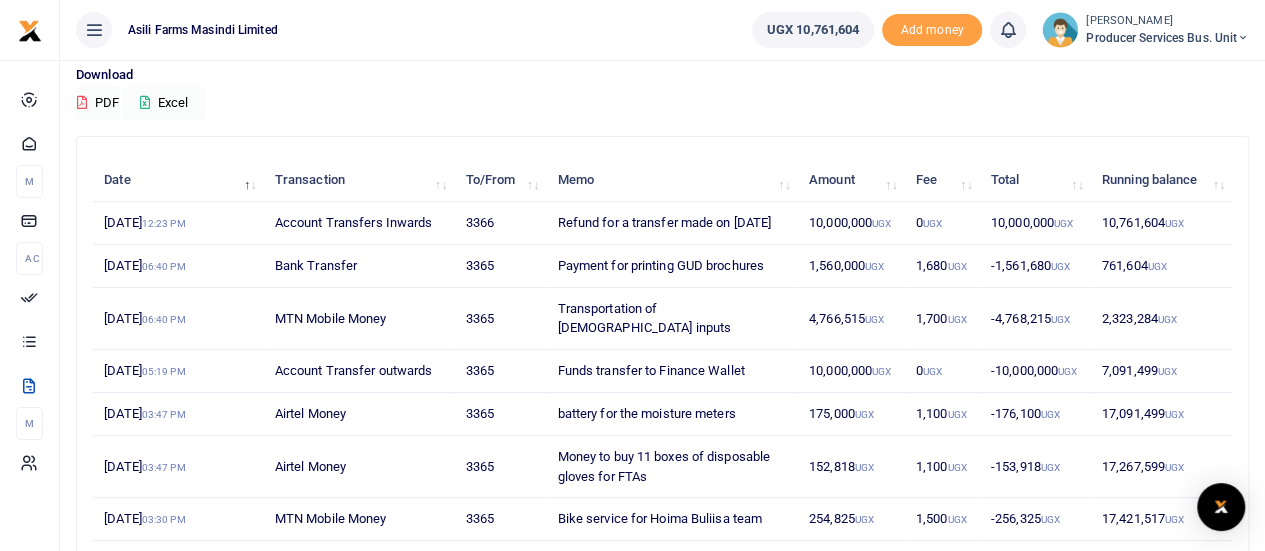 scroll, scrollTop: 200, scrollLeft: 0, axis: vertical 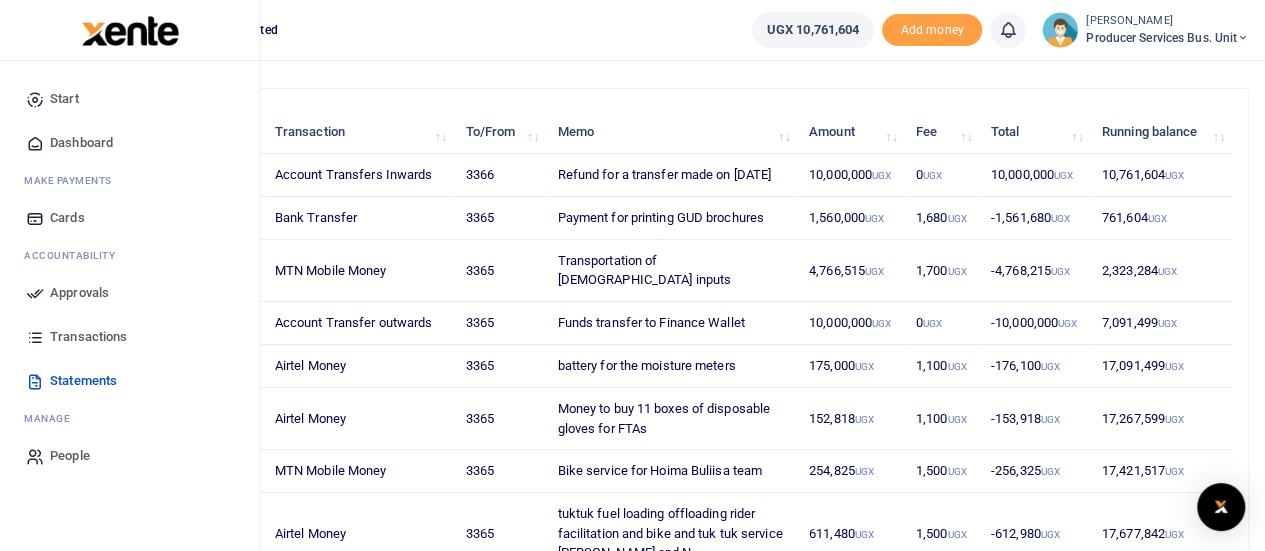 click on "Transactions" at bounding box center [88, 337] 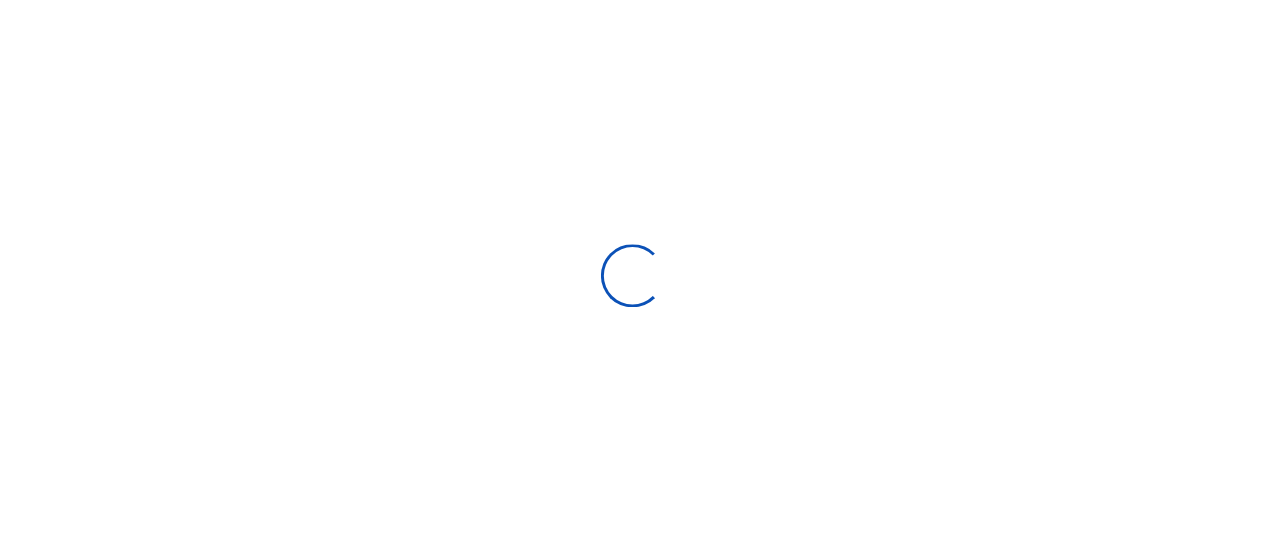 scroll, scrollTop: 0, scrollLeft: 0, axis: both 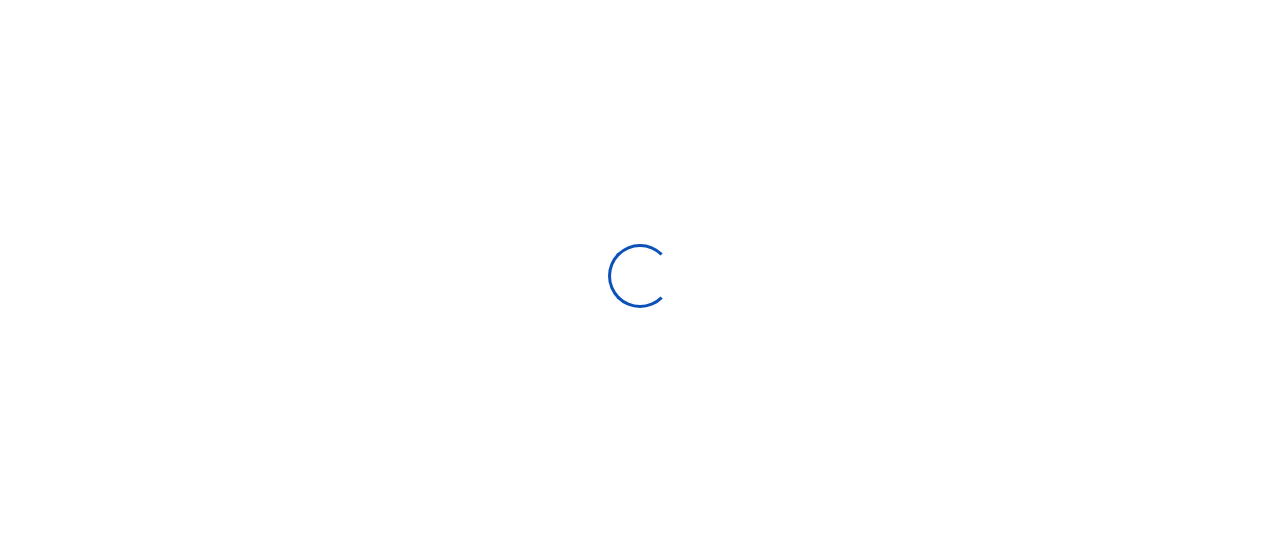 type on "[DATE] - [DATE]" 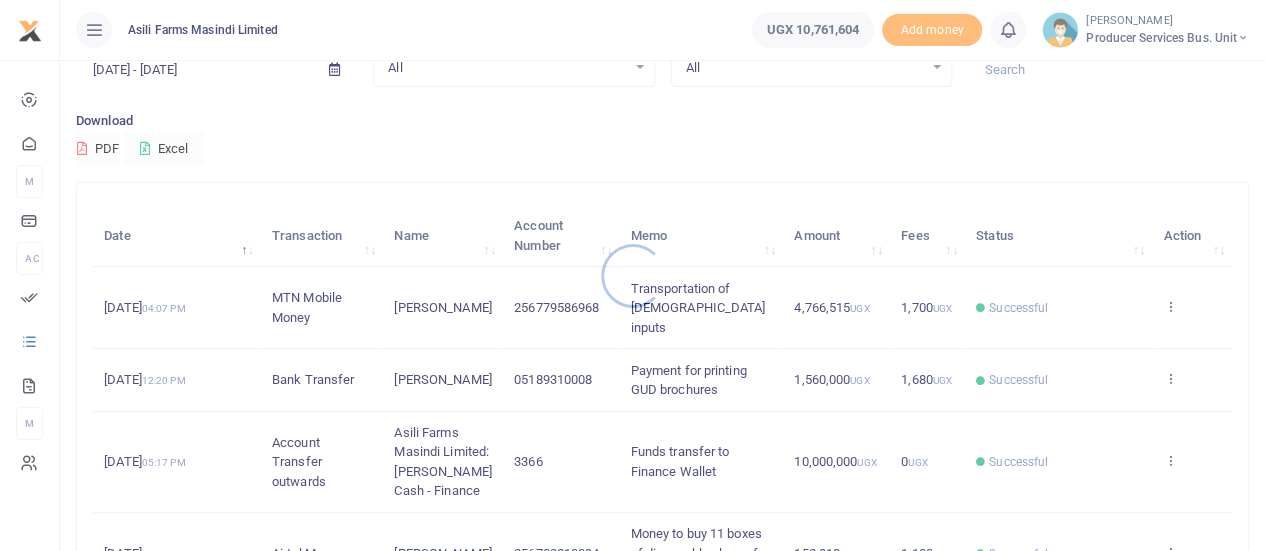 scroll, scrollTop: 200, scrollLeft: 0, axis: vertical 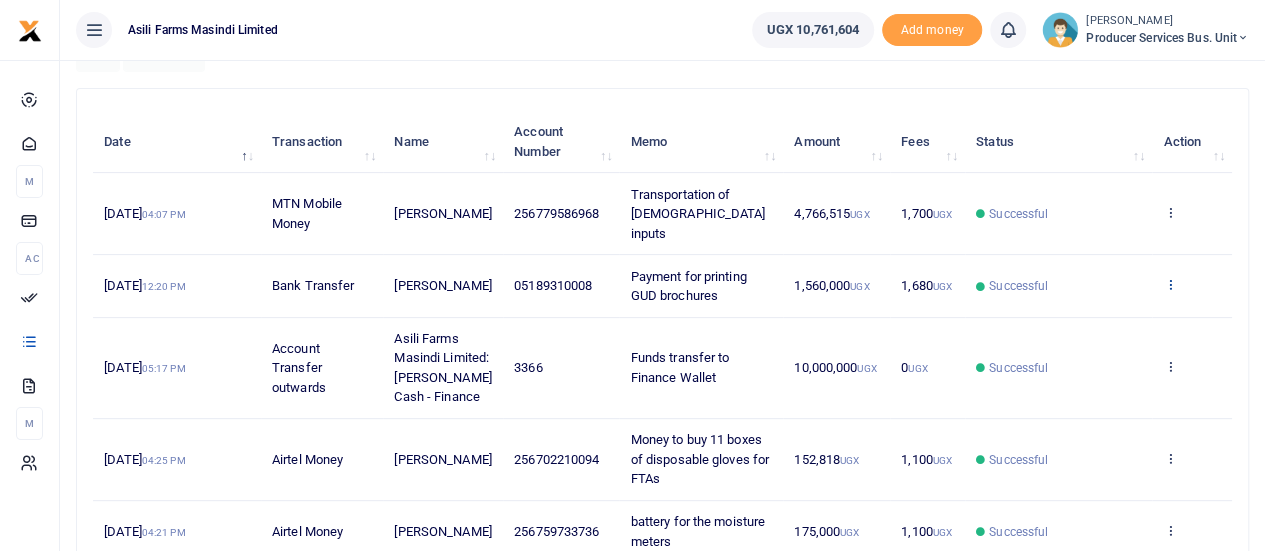 click at bounding box center (1169, 284) 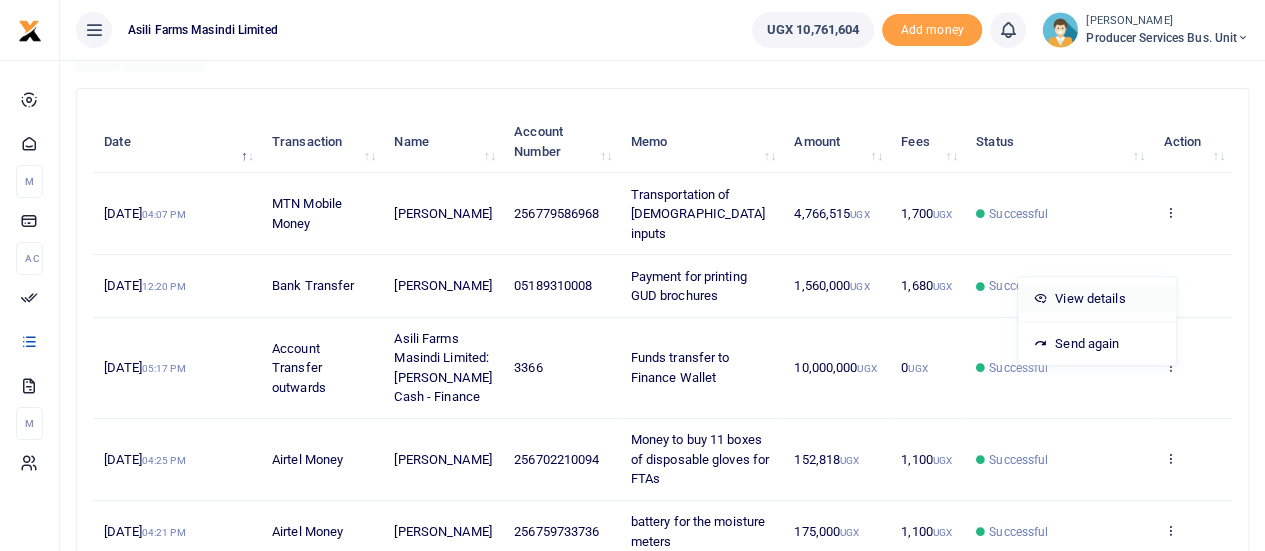 click on "View details" at bounding box center [1097, 299] 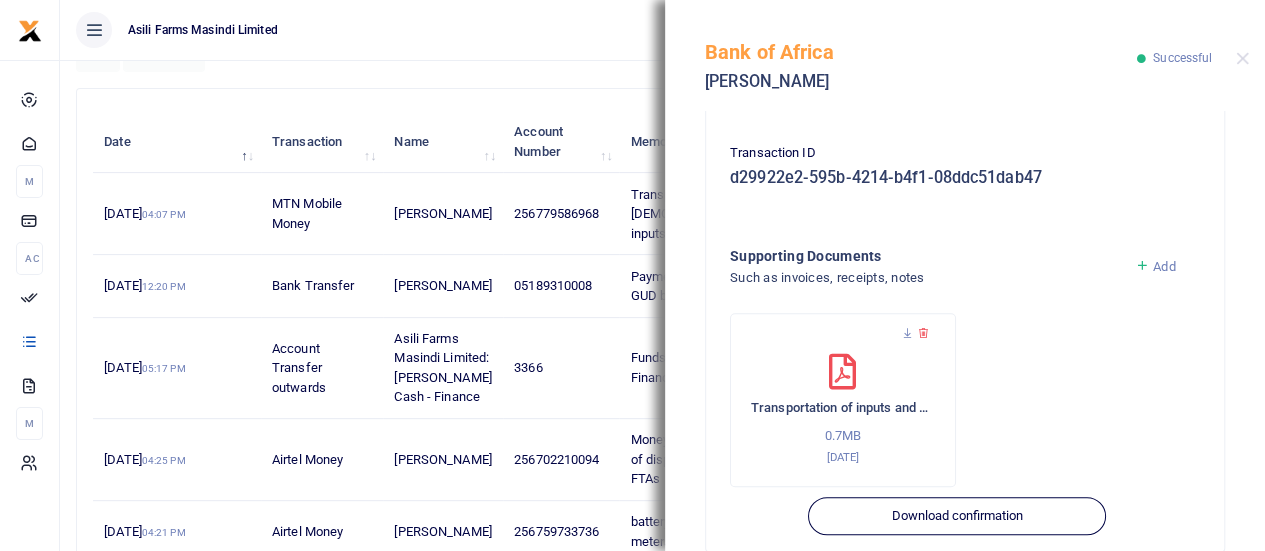 scroll, scrollTop: 596, scrollLeft: 0, axis: vertical 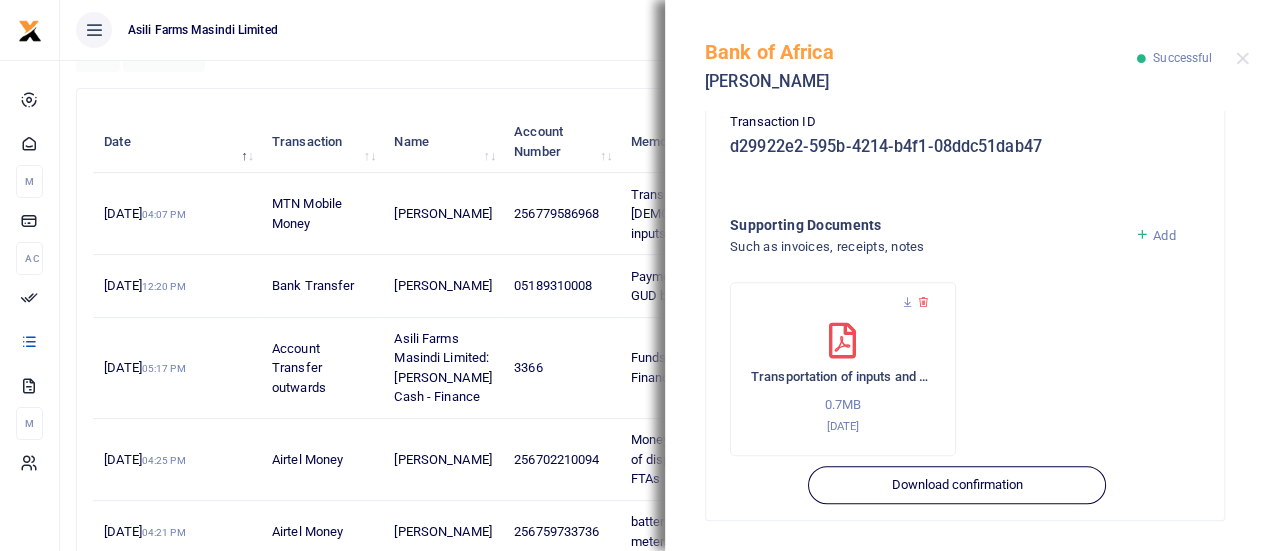 click at bounding box center [843, 313] 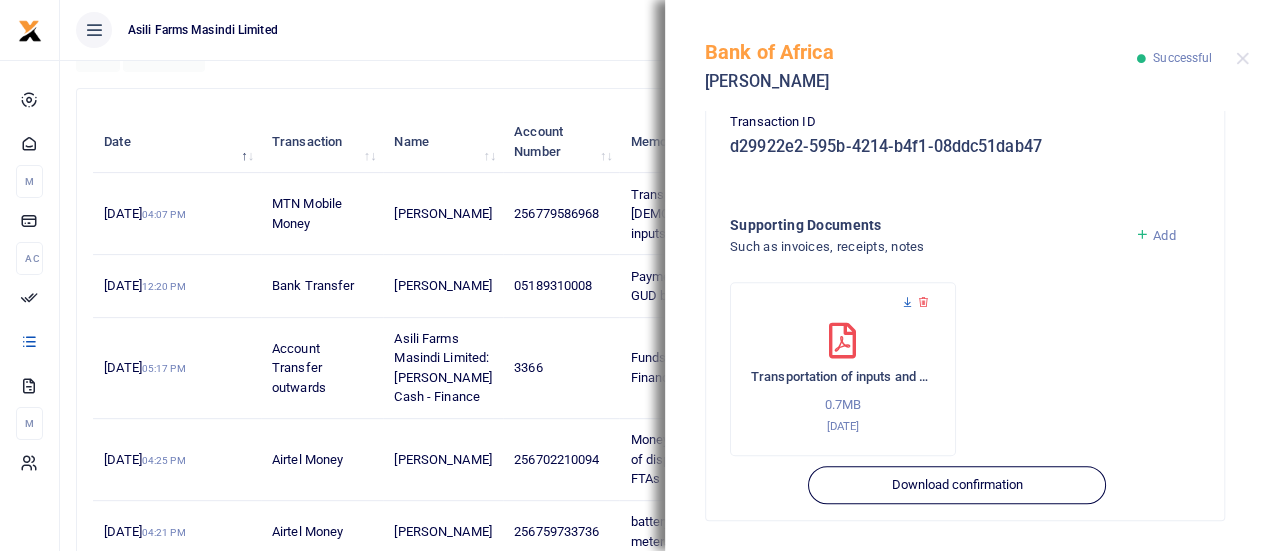 click at bounding box center (907, 302) 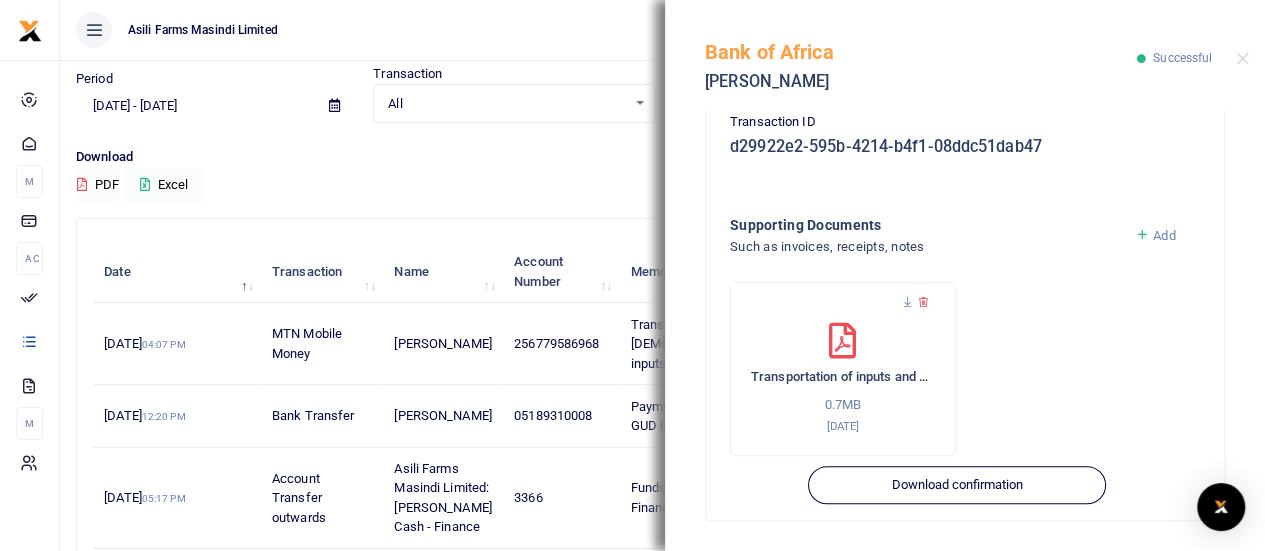 scroll, scrollTop: 0, scrollLeft: 0, axis: both 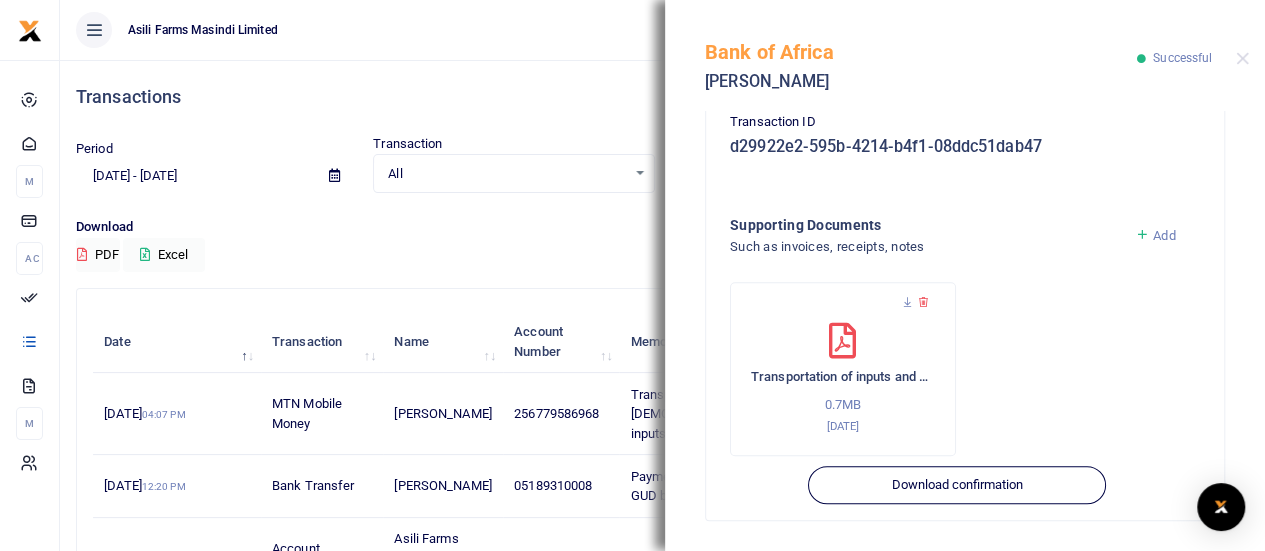 click on "Transportation of inputs and printing of brochures (1)
0.7MB
26th Jul 2025" at bounding box center (843, 369) 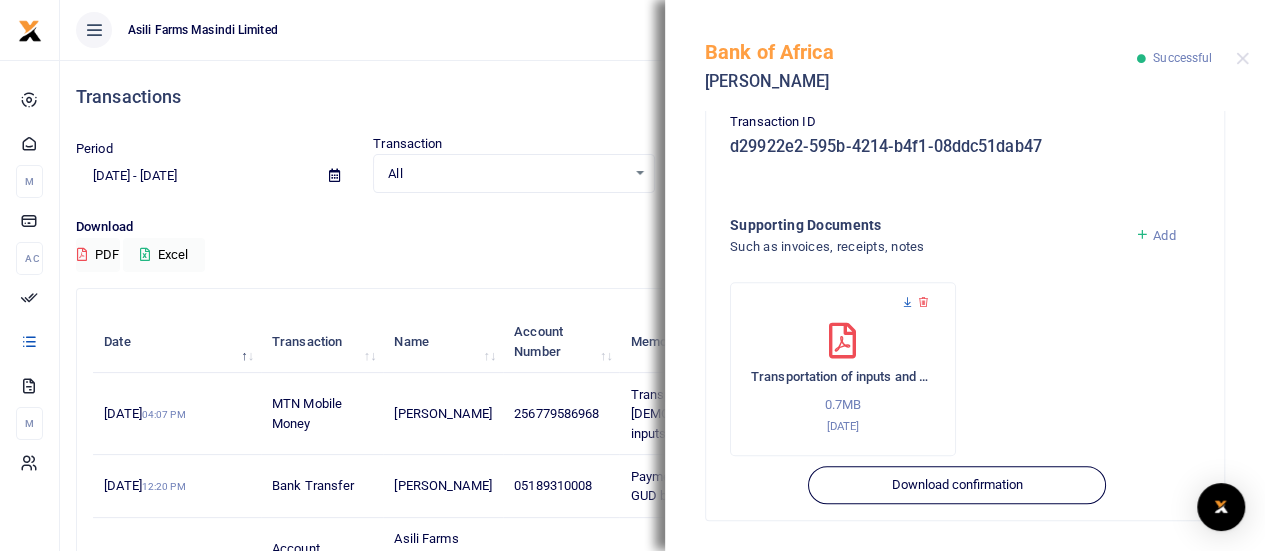 click at bounding box center [907, 302] 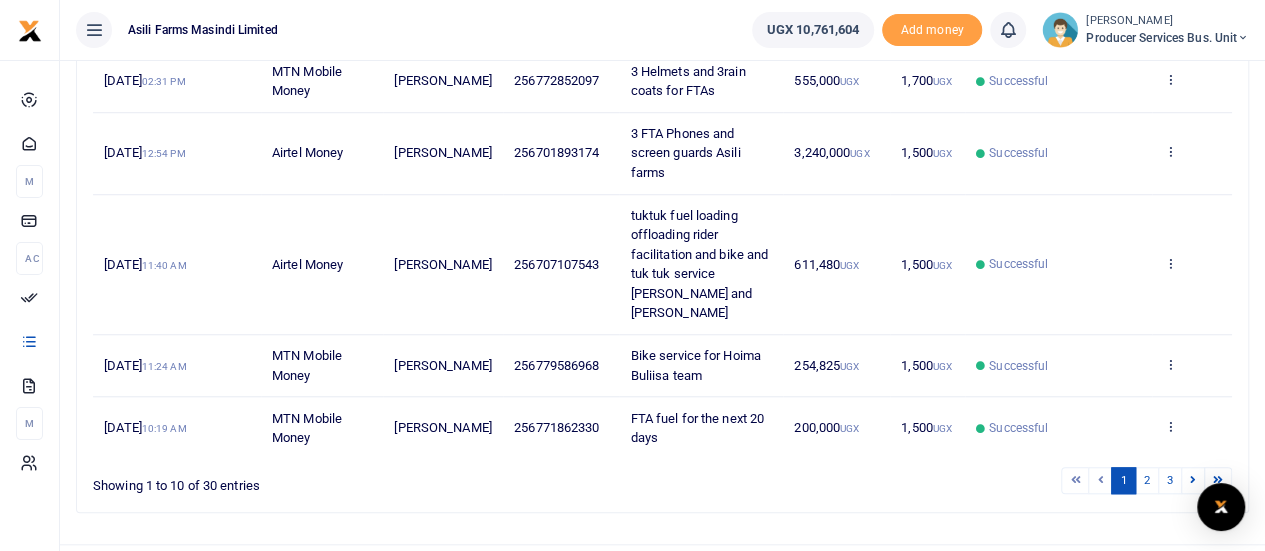 scroll, scrollTop: 714, scrollLeft: 0, axis: vertical 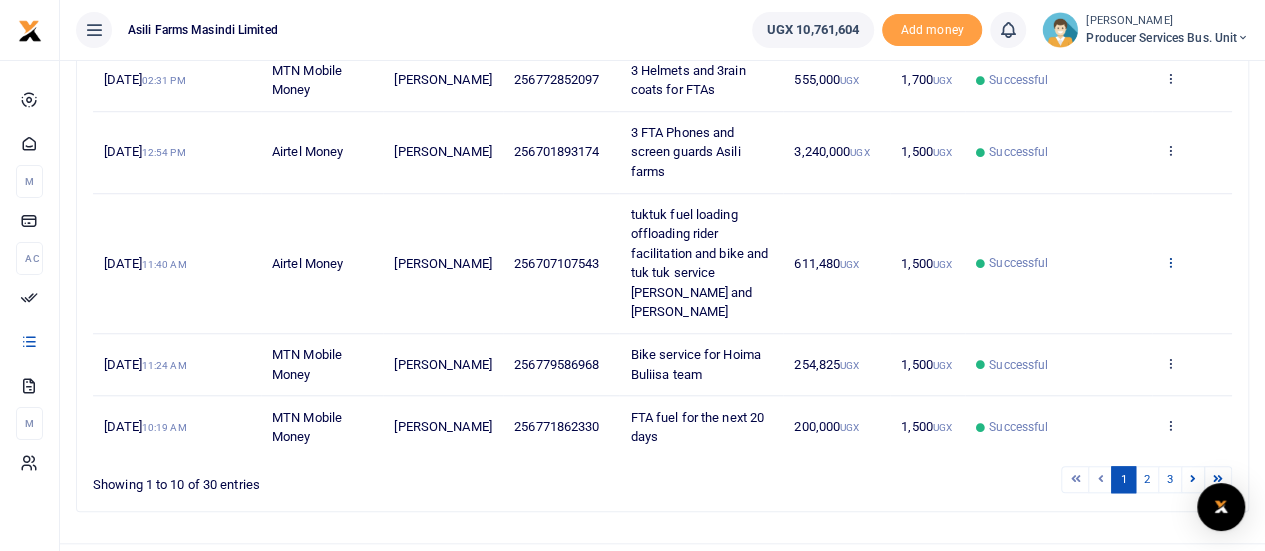 click at bounding box center (1169, 262) 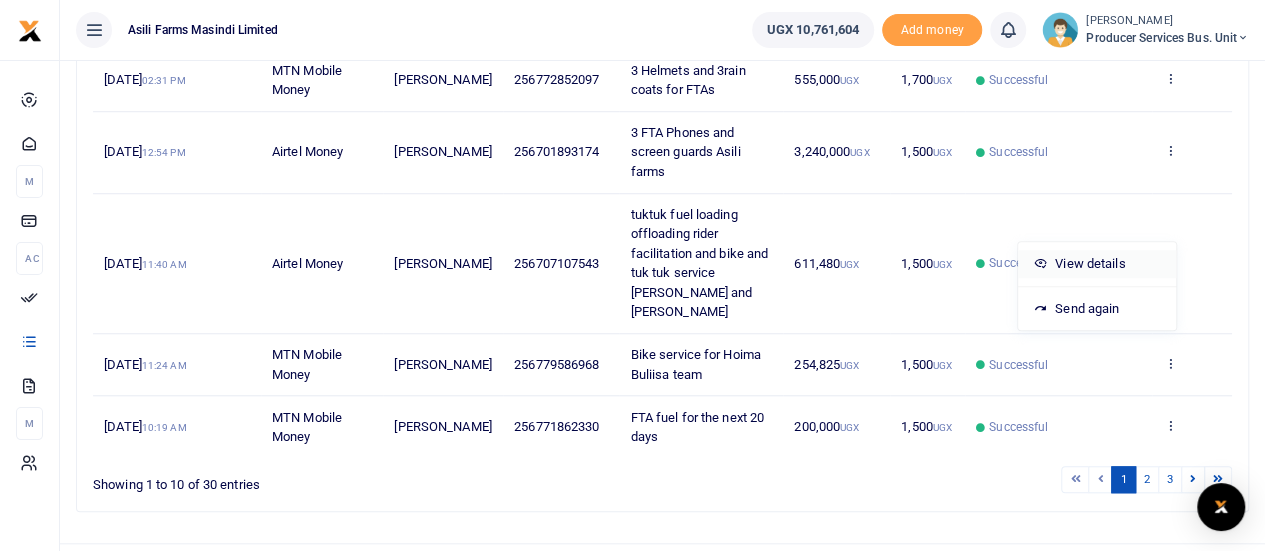 click on "View details" at bounding box center [1097, 264] 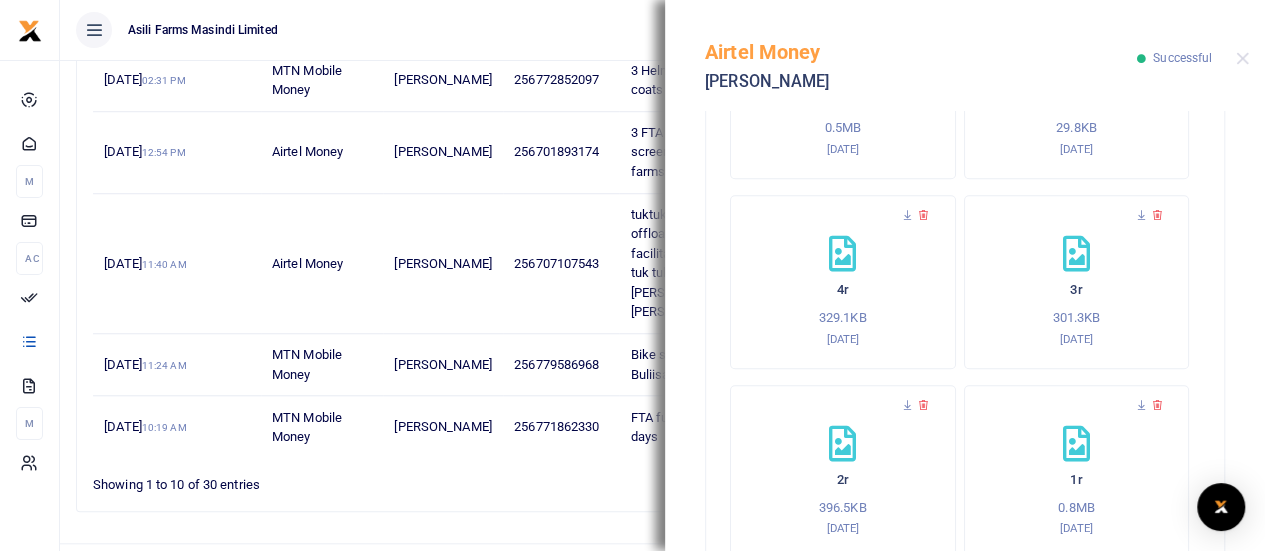 scroll, scrollTop: 1072, scrollLeft: 0, axis: vertical 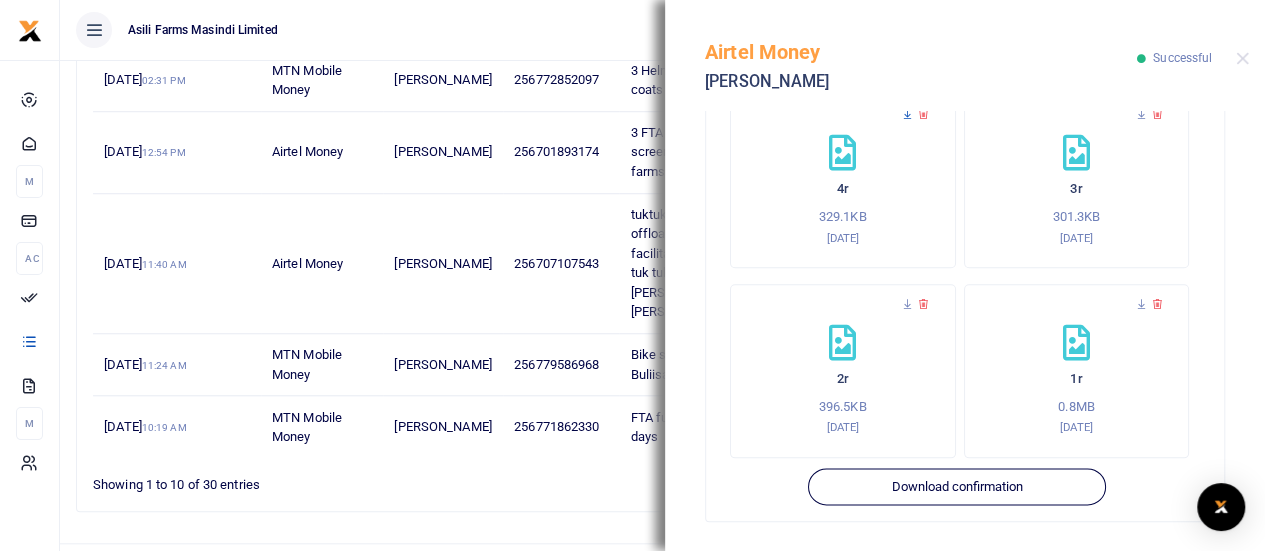 click at bounding box center [907, 114] 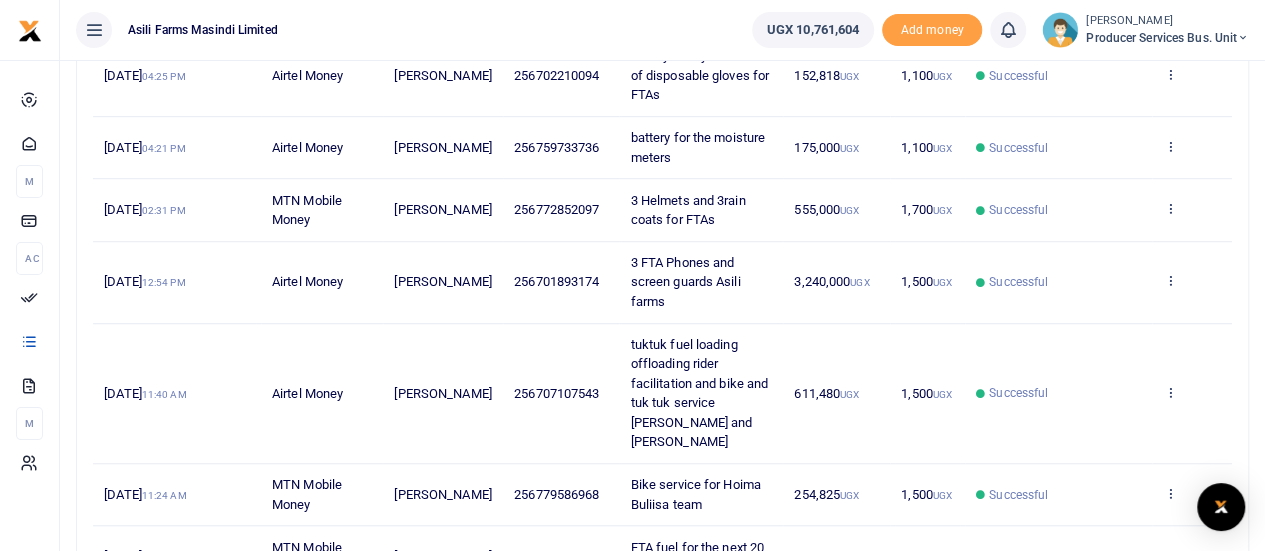 scroll, scrollTop: 600, scrollLeft: 0, axis: vertical 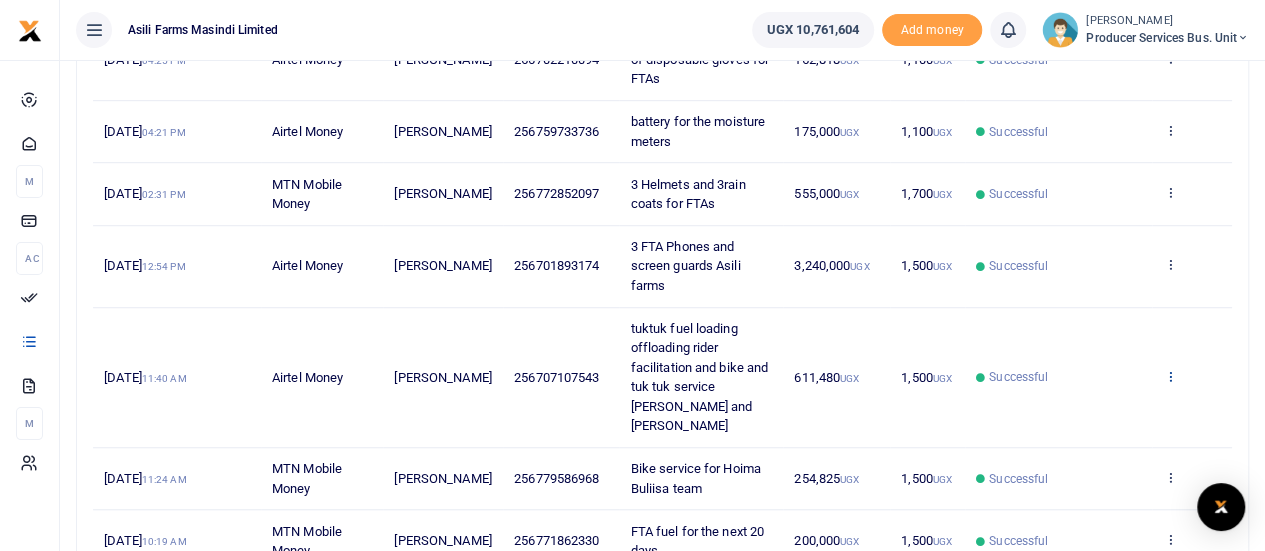 click at bounding box center (1169, 376) 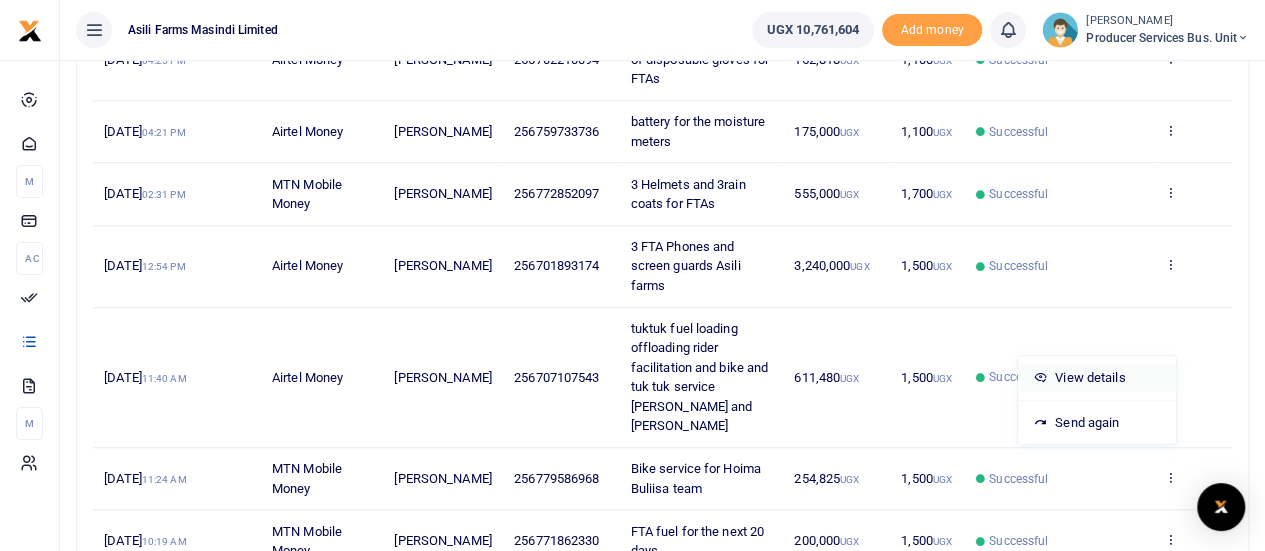 click on "View details" at bounding box center (1097, 378) 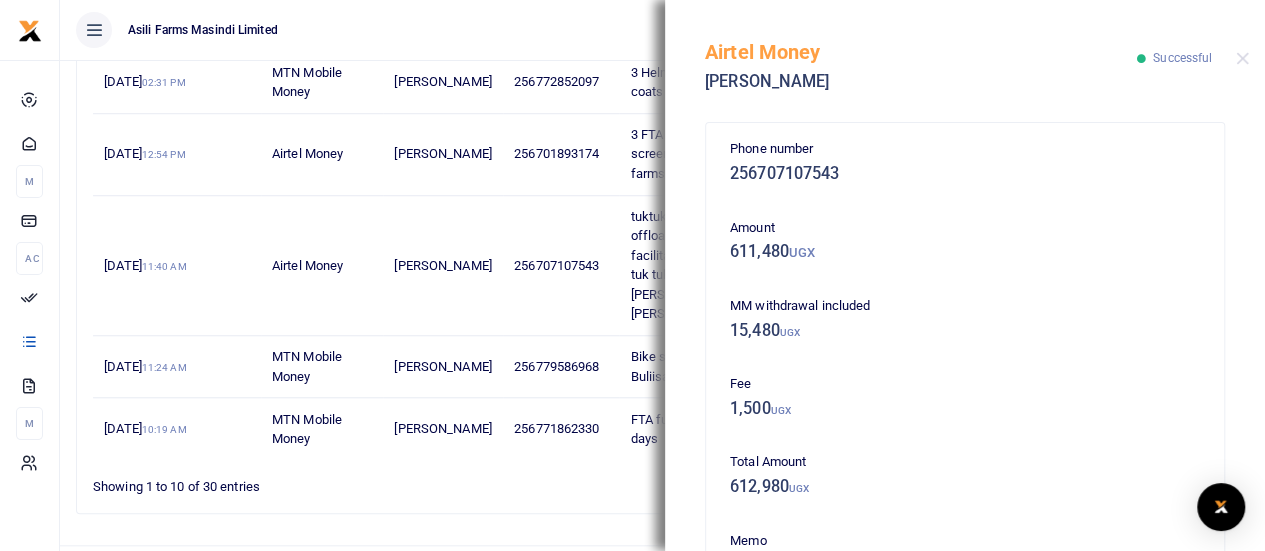scroll, scrollTop: 714, scrollLeft: 0, axis: vertical 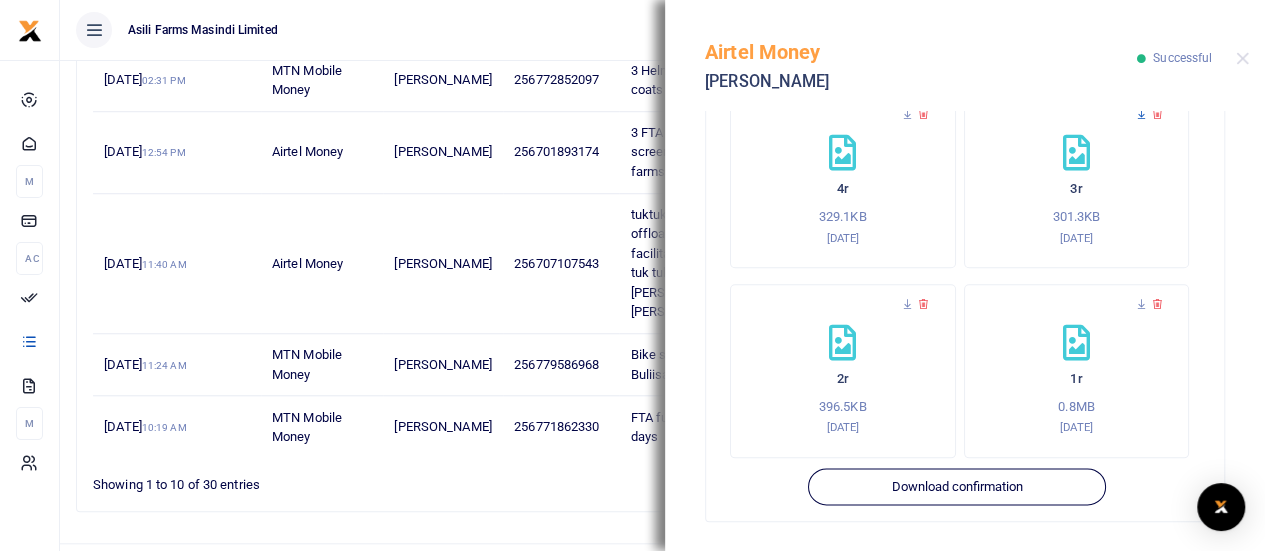 click at bounding box center [1141, 114] 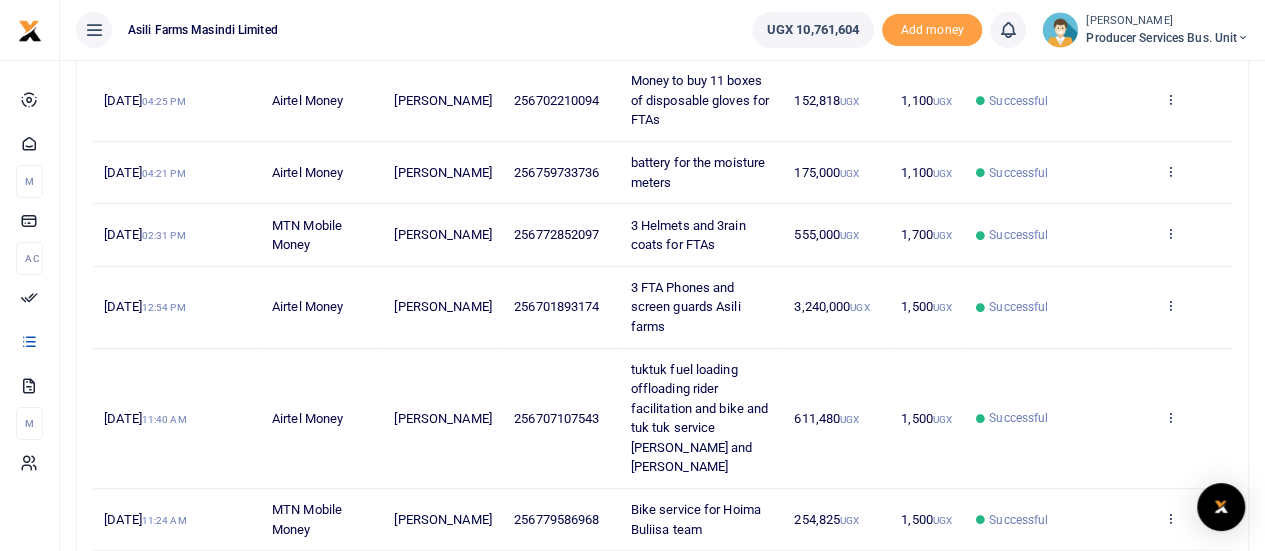 scroll, scrollTop: 600, scrollLeft: 0, axis: vertical 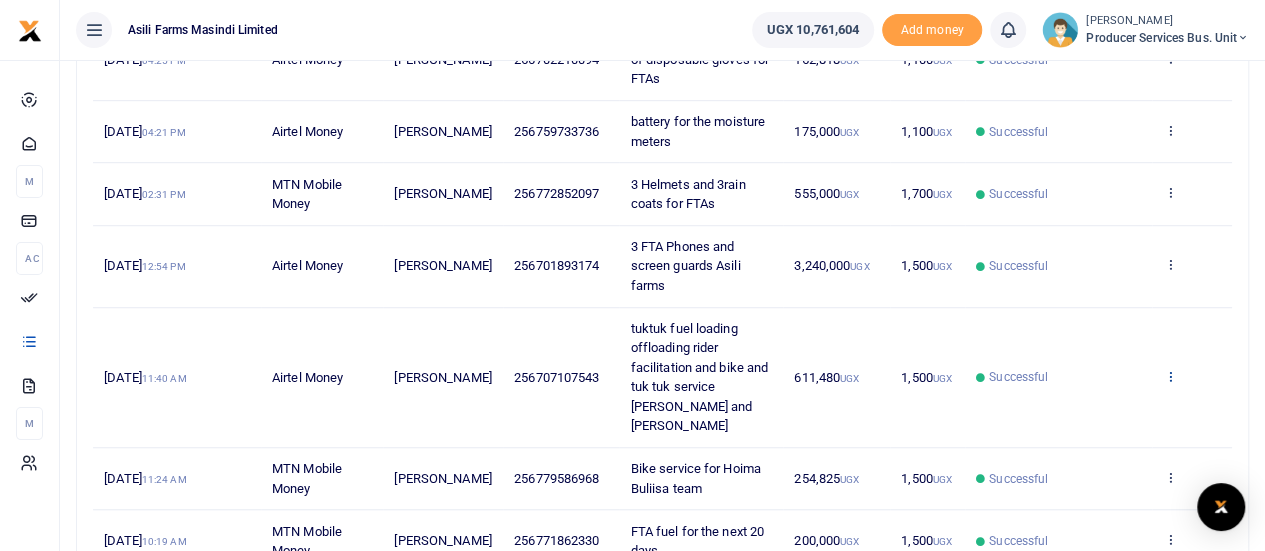 click at bounding box center [1169, 376] 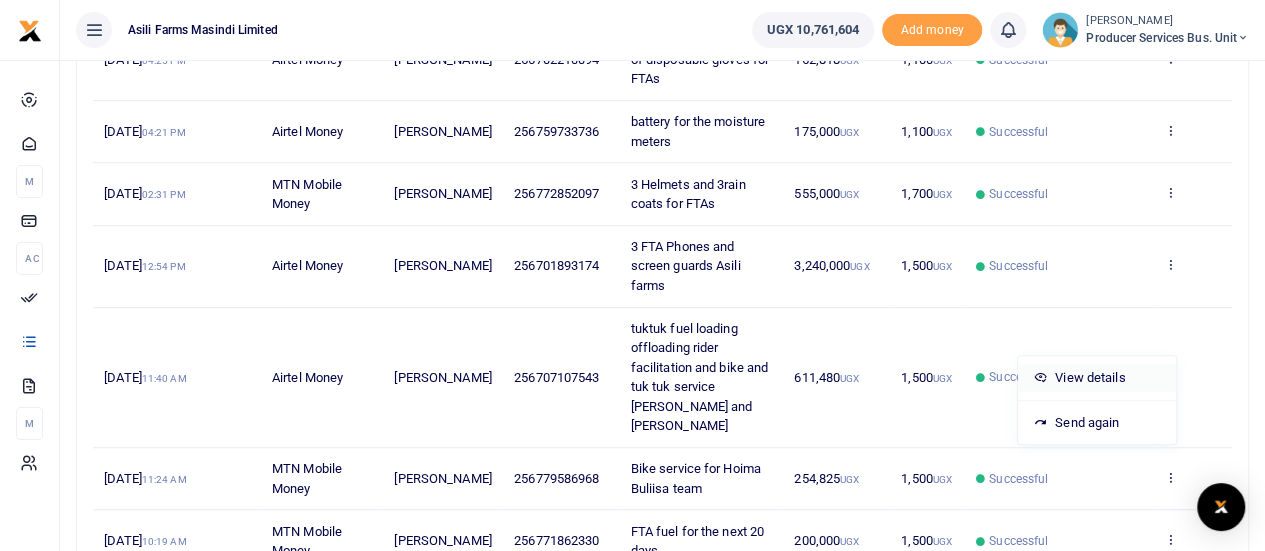 click on "View details" at bounding box center (1097, 378) 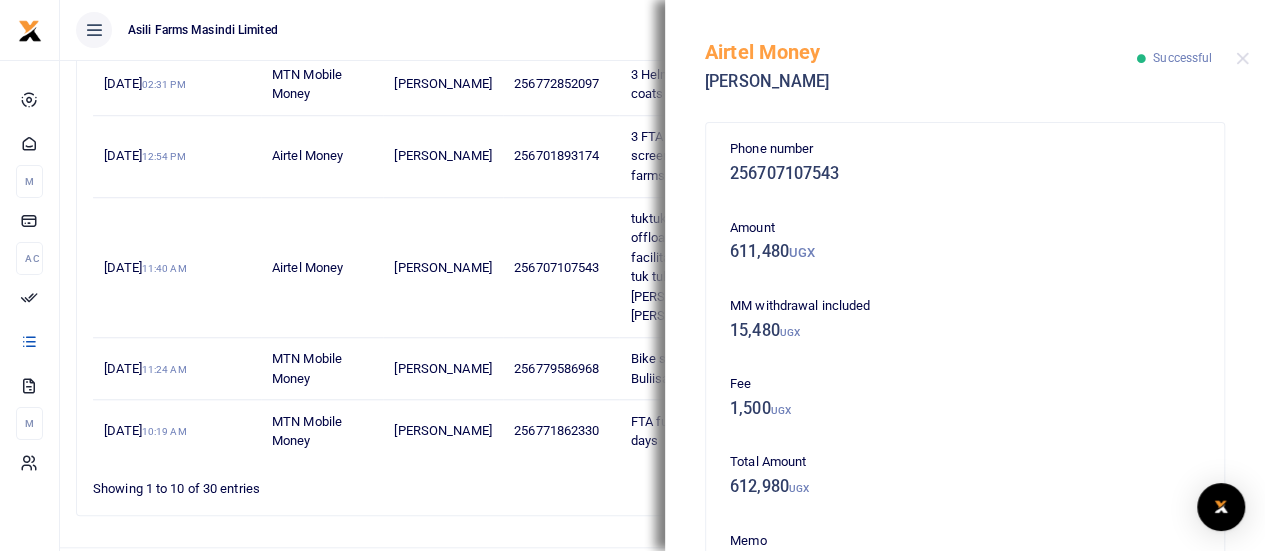 scroll, scrollTop: 714, scrollLeft: 0, axis: vertical 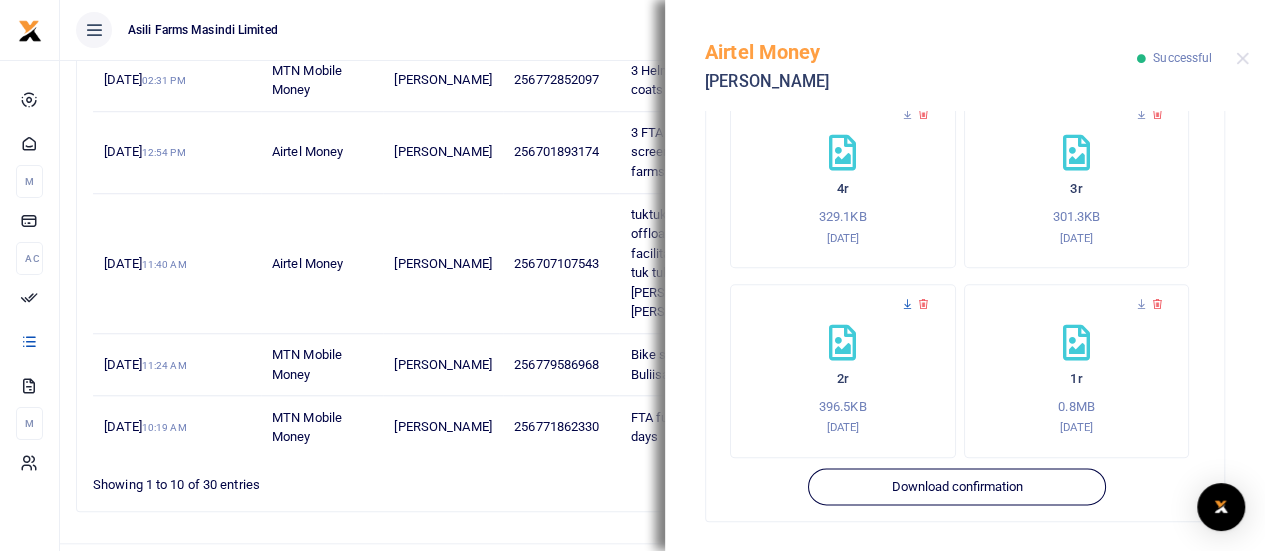 click at bounding box center (907, 304) 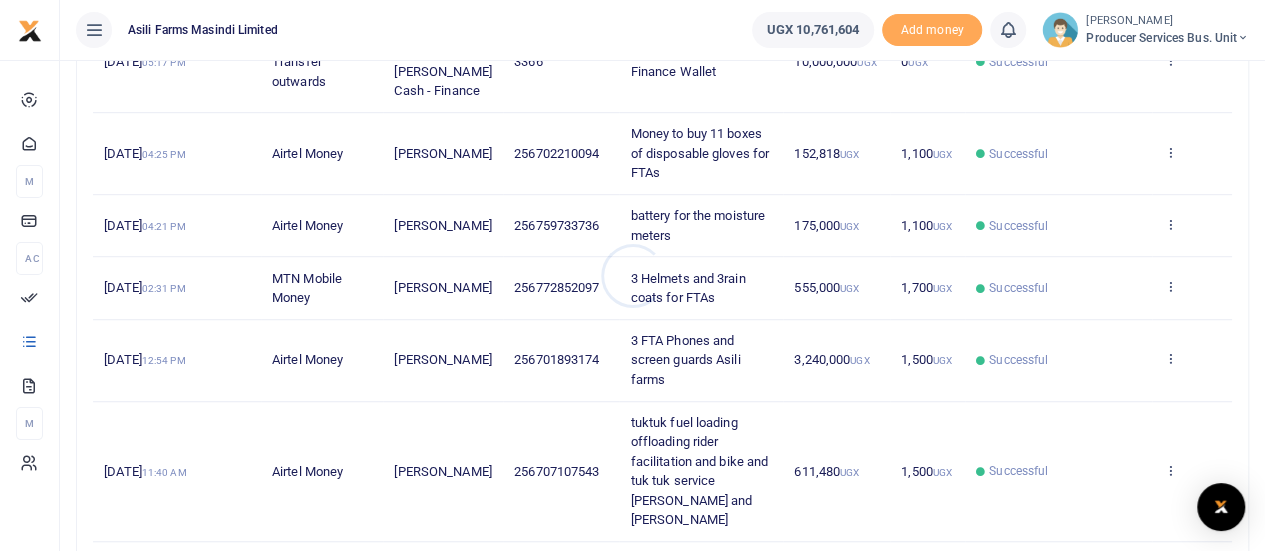 scroll, scrollTop: 700, scrollLeft: 0, axis: vertical 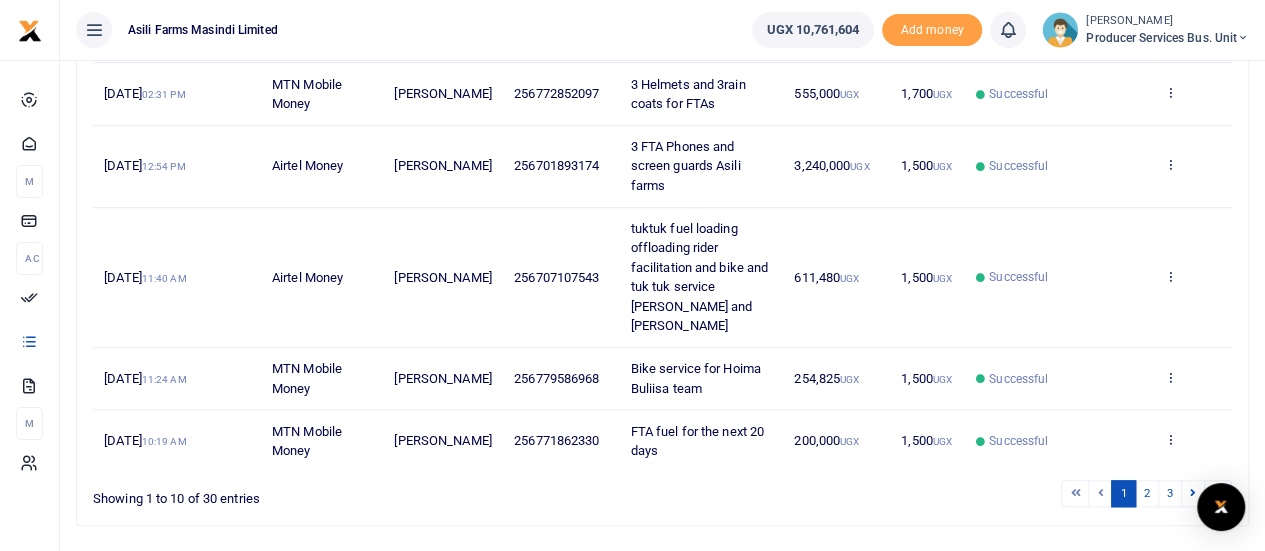 click on "View details
Send again" at bounding box center [1192, 278] 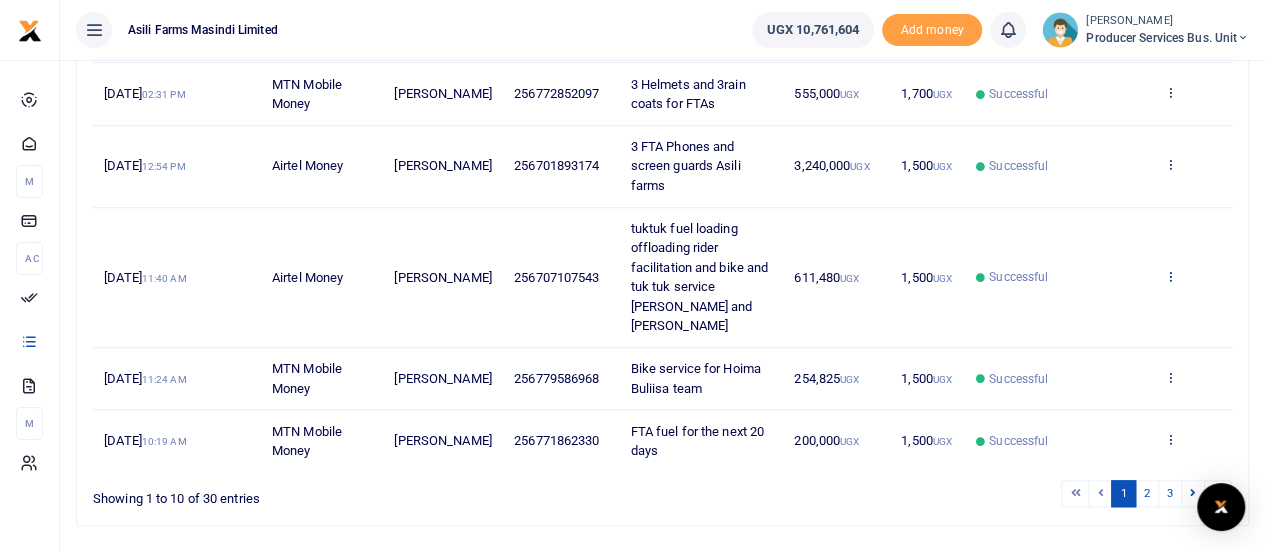 click at bounding box center [1169, 276] 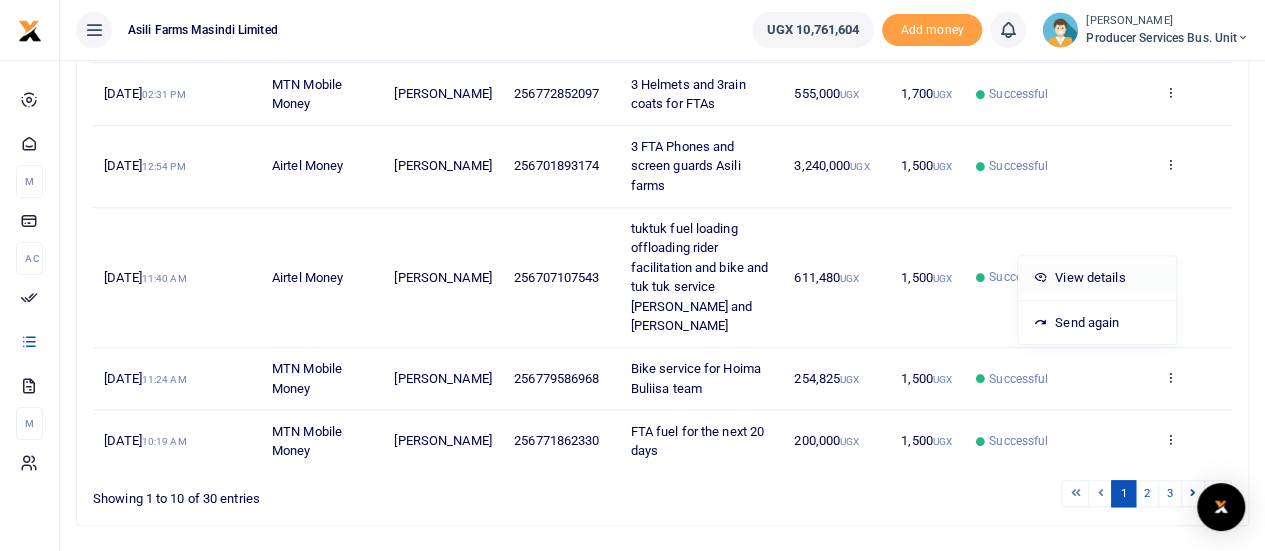 click on "View details" at bounding box center (1097, 278) 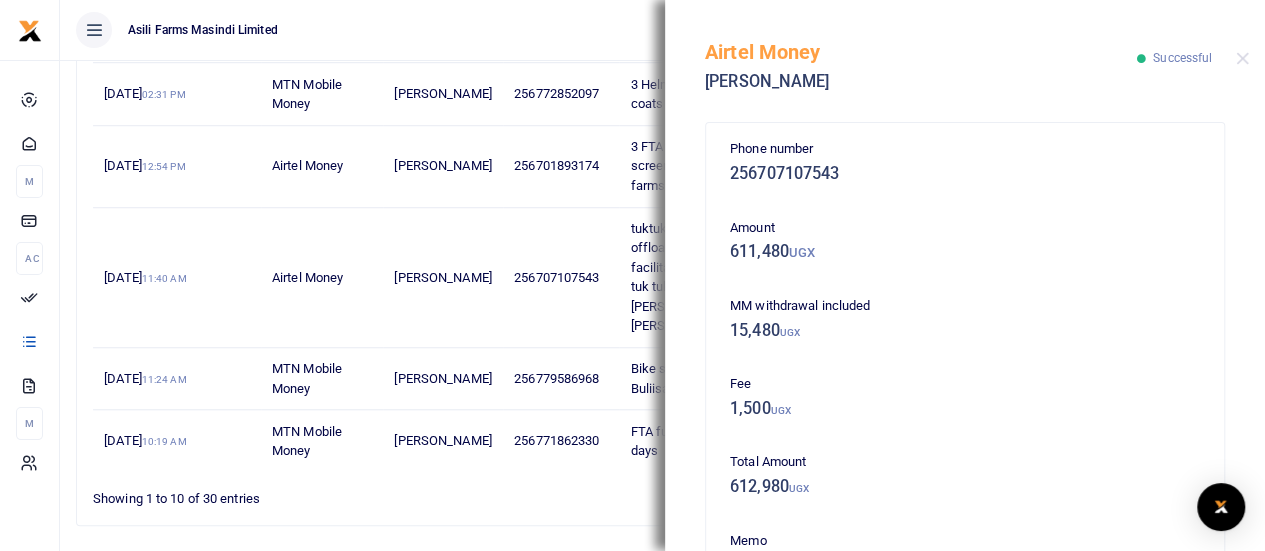 scroll, scrollTop: 714, scrollLeft: 0, axis: vertical 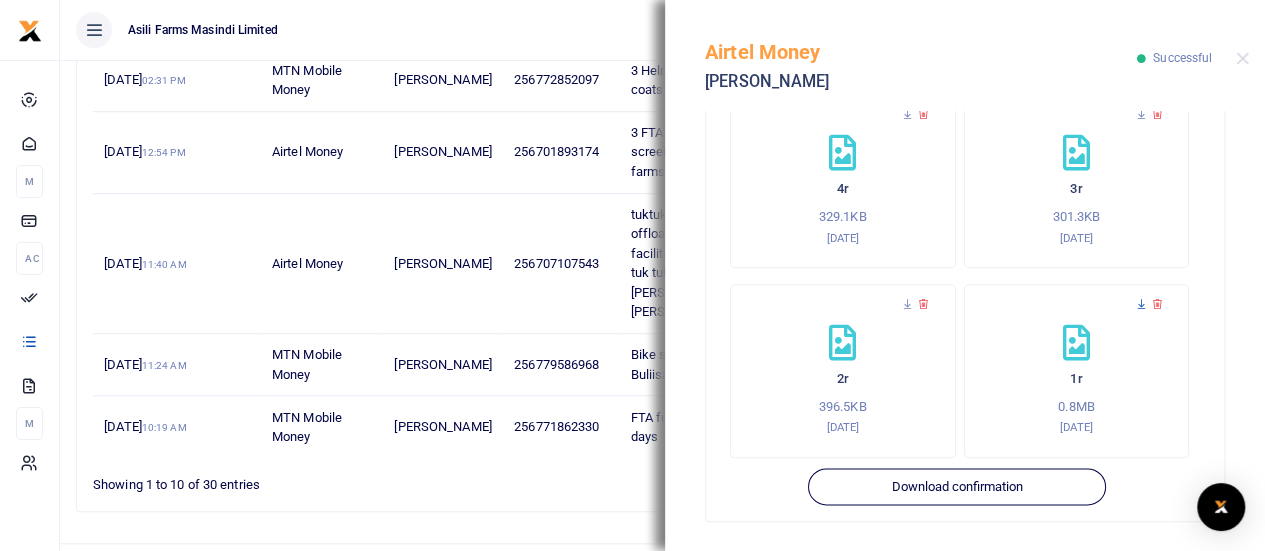 click at bounding box center (1141, 304) 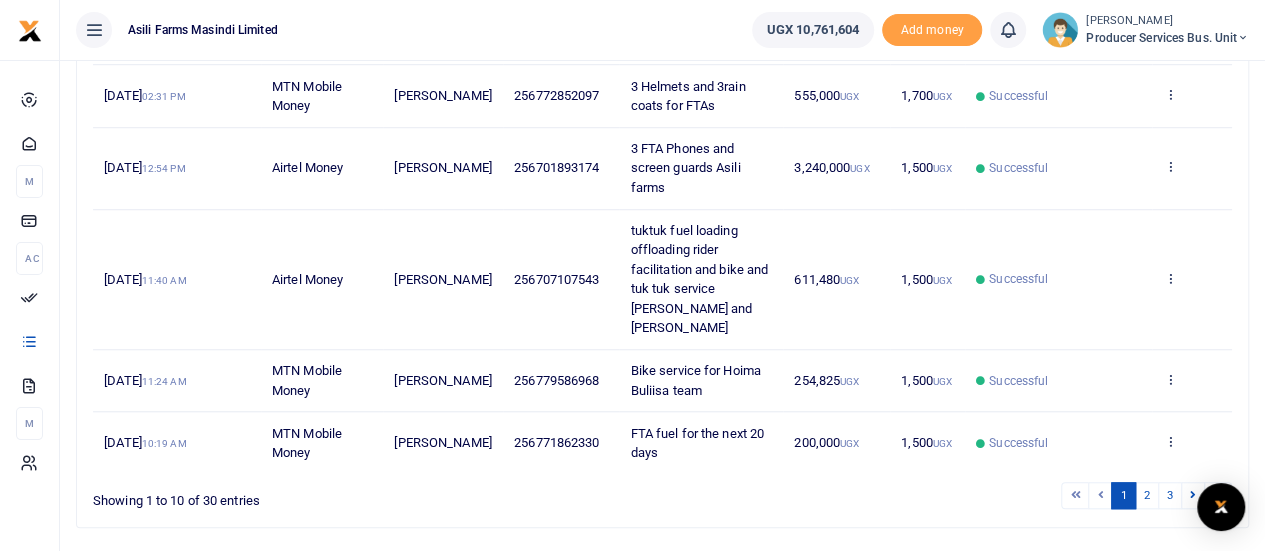 scroll, scrollTop: 700, scrollLeft: 0, axis: vertical 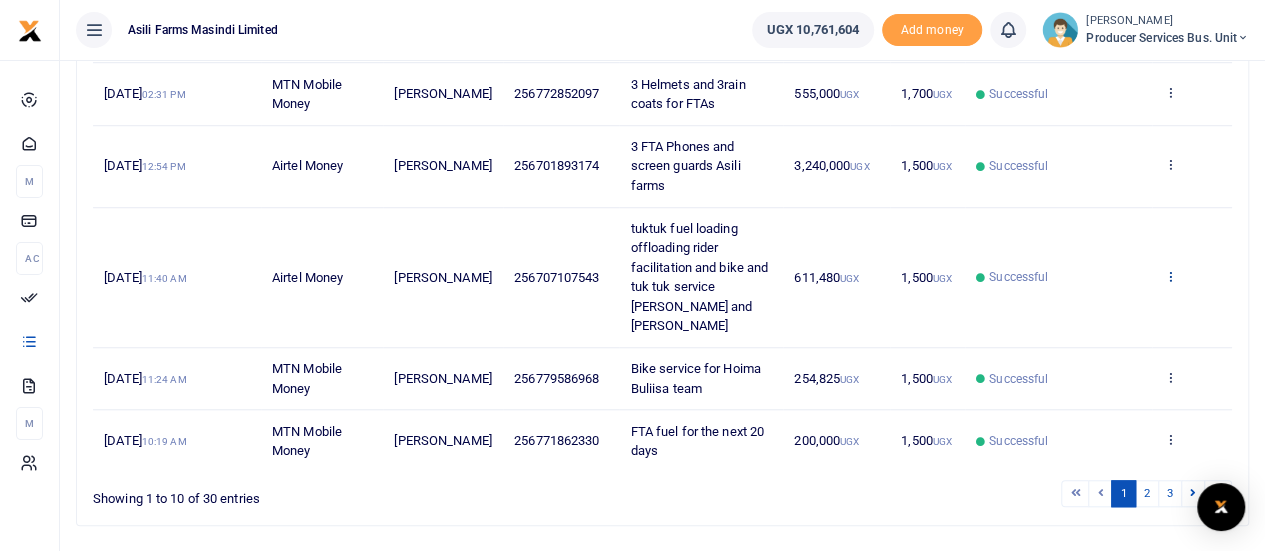 click at bounding box center [1169, 276] 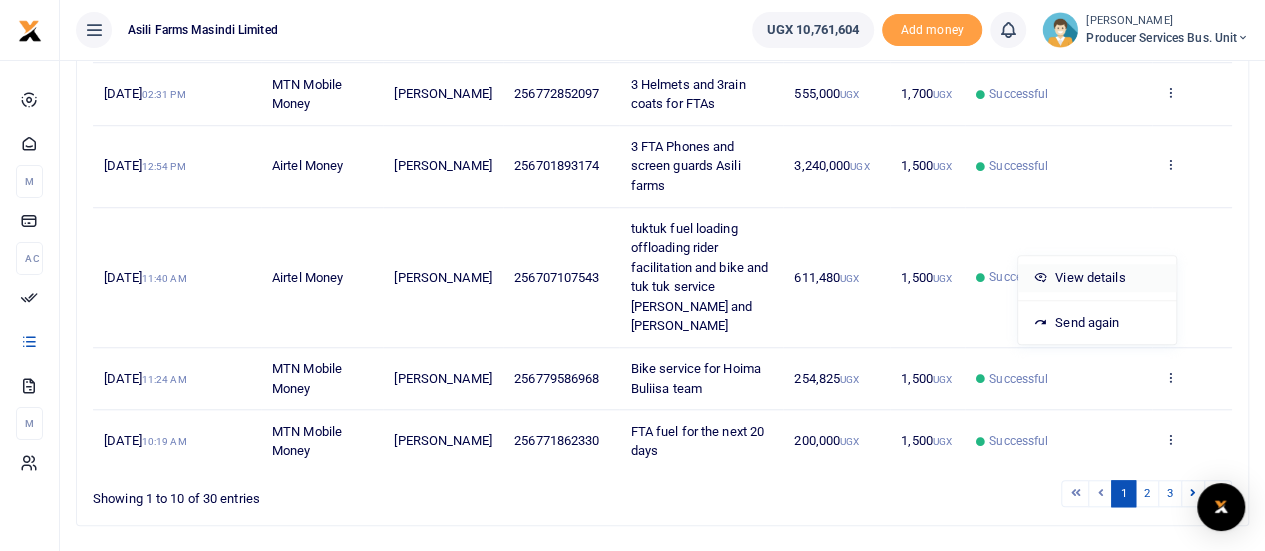 click on "View details" at bounding box center [1097, 278] 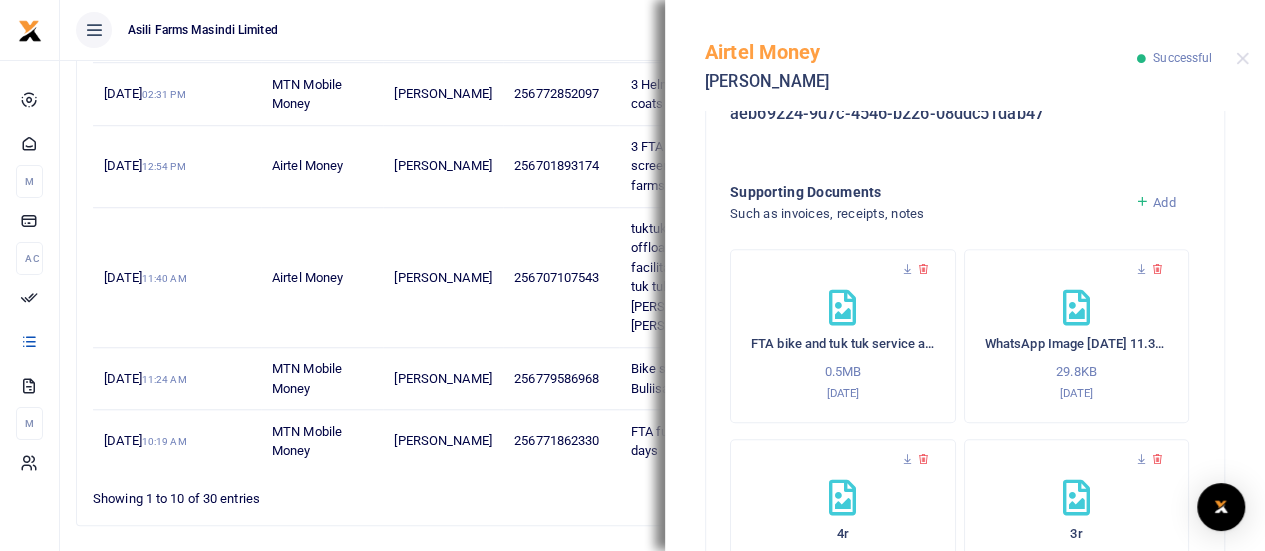 scroll, scrollTop: 672, scrollLeft: 0, axis: vertical 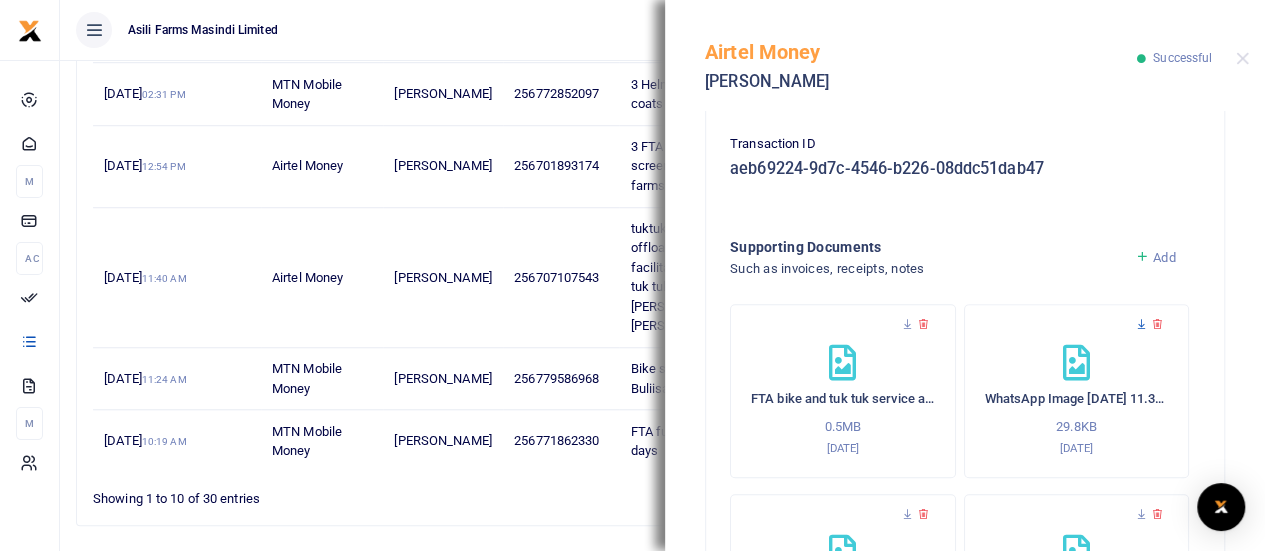 click at bounding box center (1141, 324) 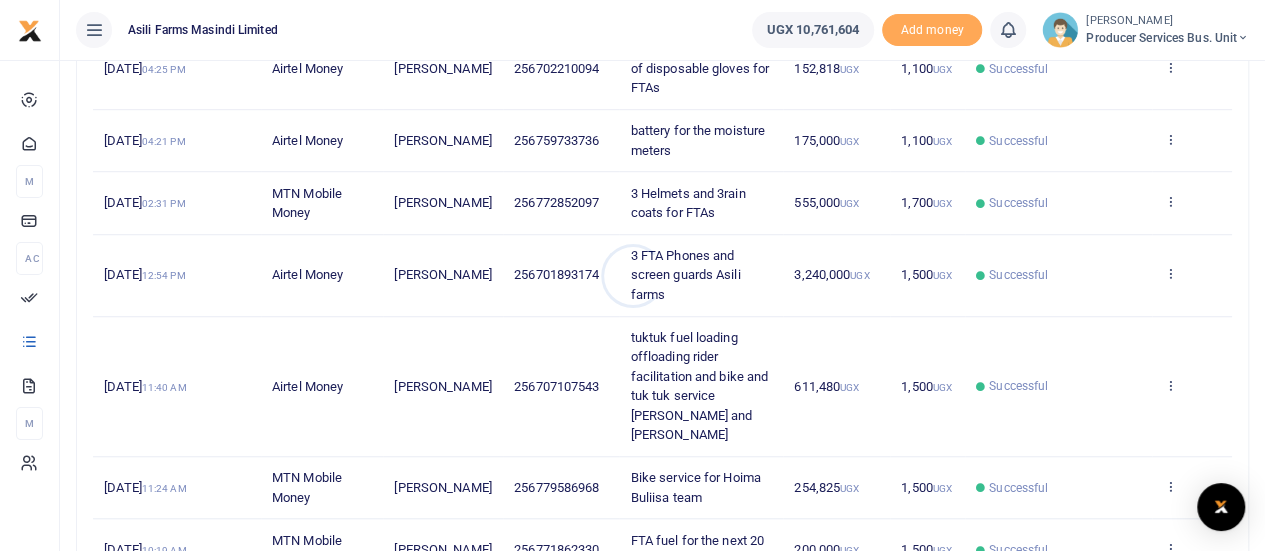 scroll, scrollTop: 600, scrollLeft: 0, axis: vertical 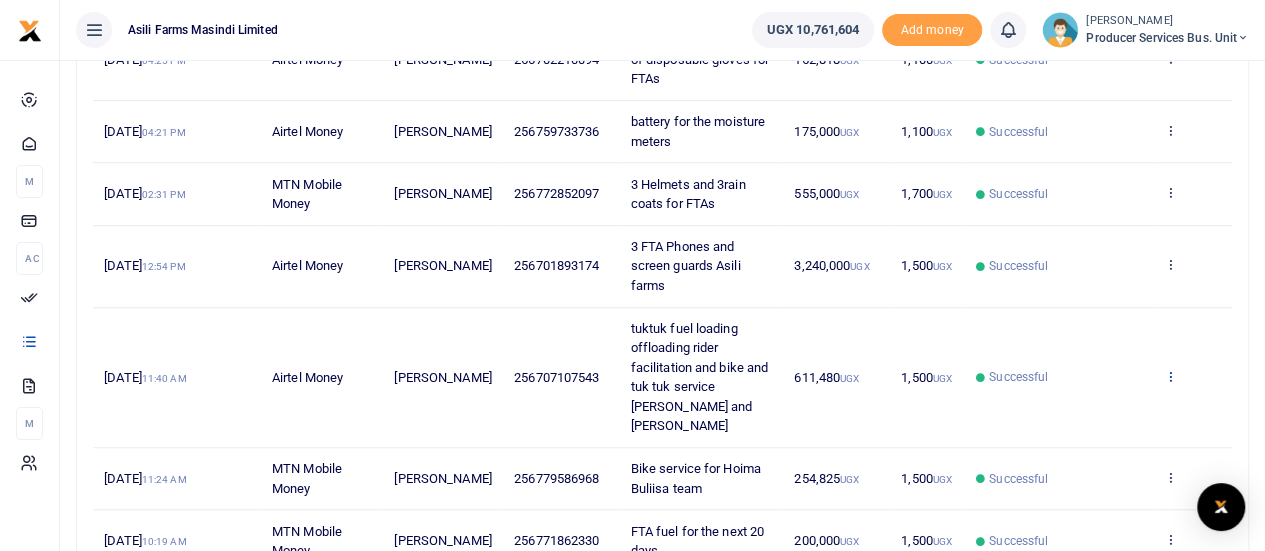 click at bounding box center [1169, 376] 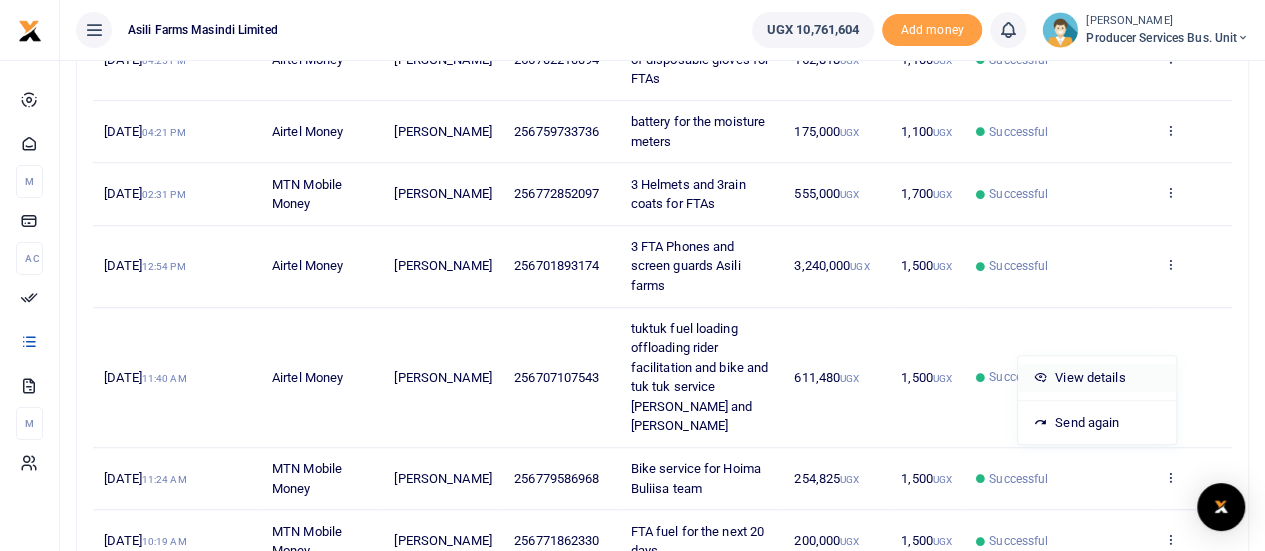 click on "View details" at bounding box center [1097, 378] 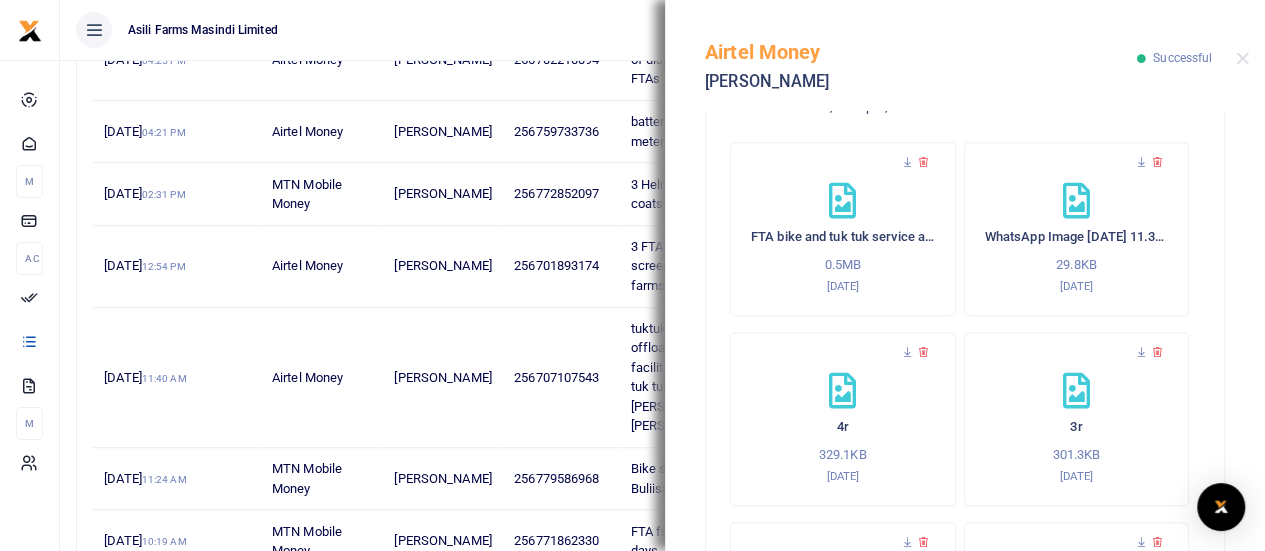 scroll, scrollTop: 1072, scrollLeft: 0, axis: vertical 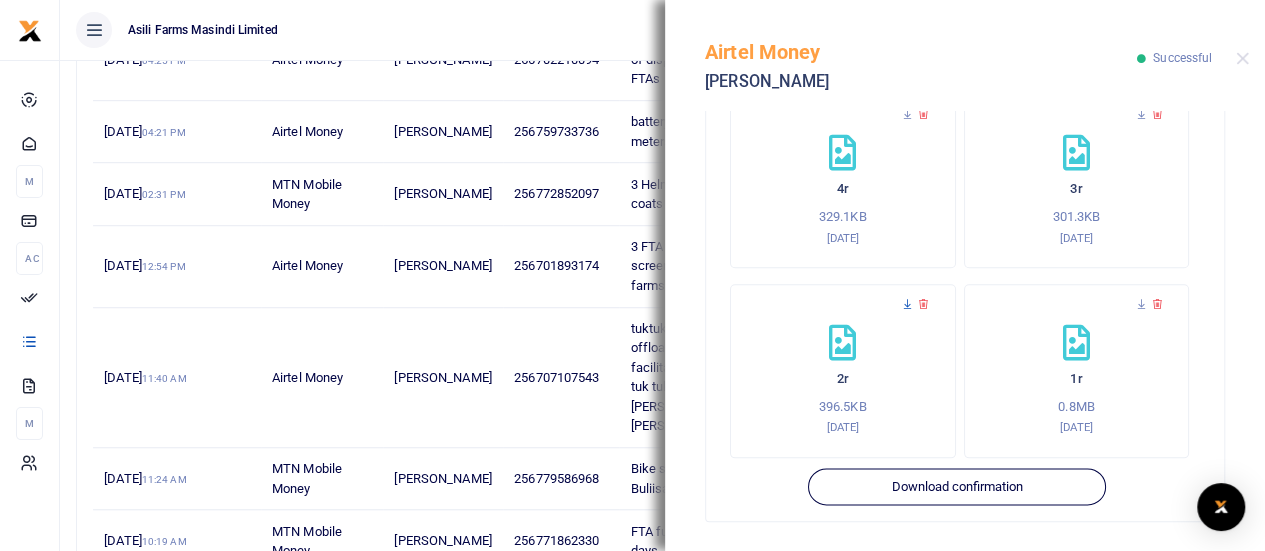 click at bounding box center (907, 304) 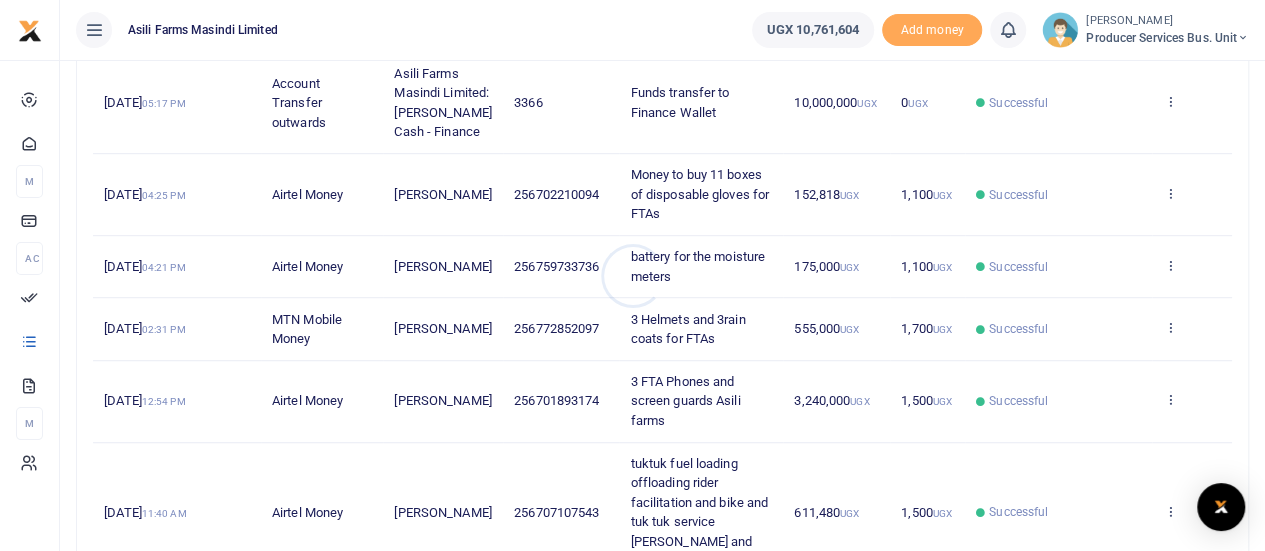 scroll, scrollTop: 600, scrollLeft: 0, axis: vertical 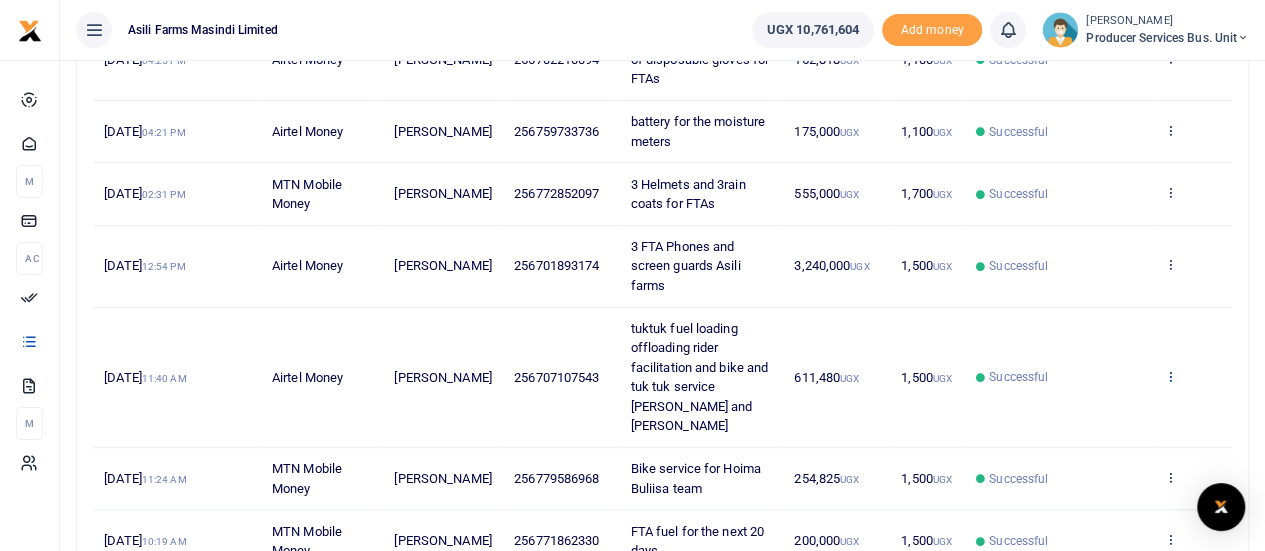 click at bounding box center (1169, 376) 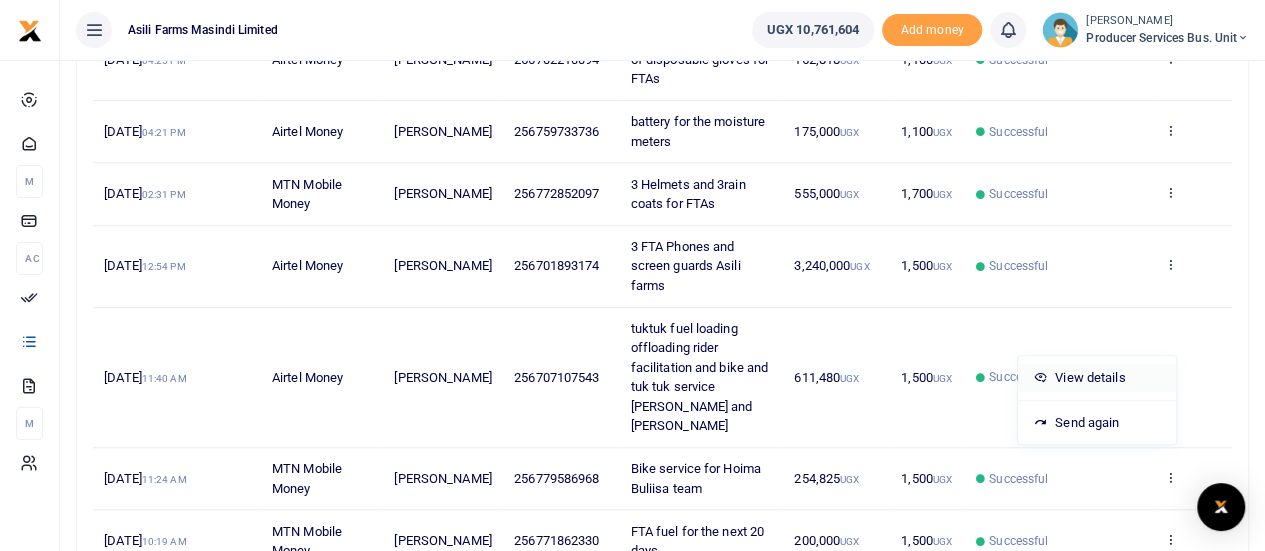 click on "View details" at bounding box center (1097, 378) 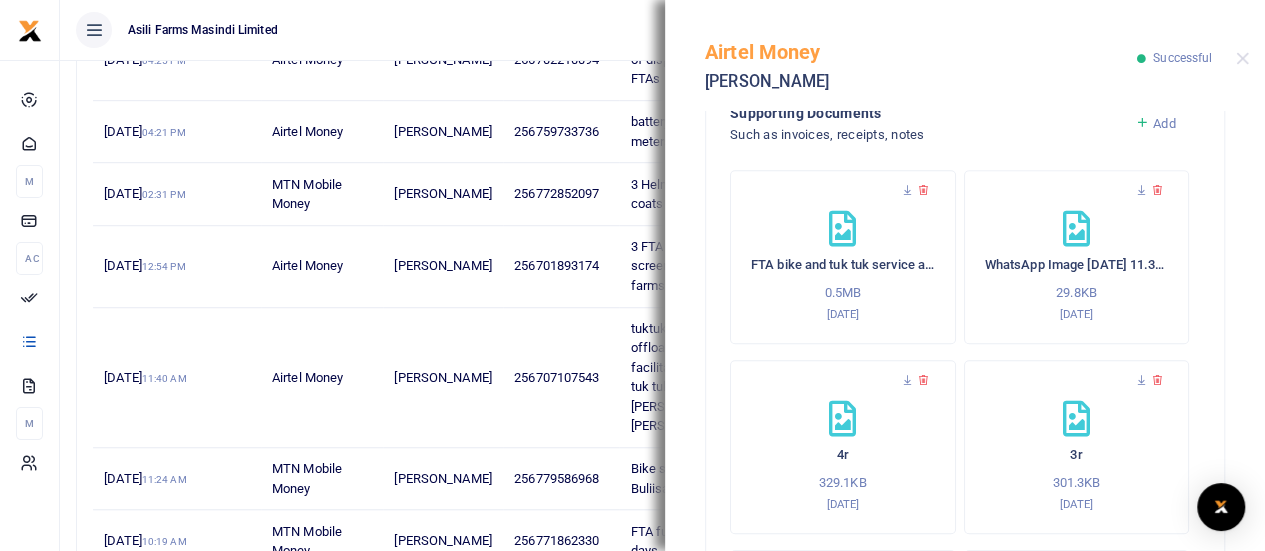 scroll, scrollTop: 772, scrollLeft: 0, axis: vertical 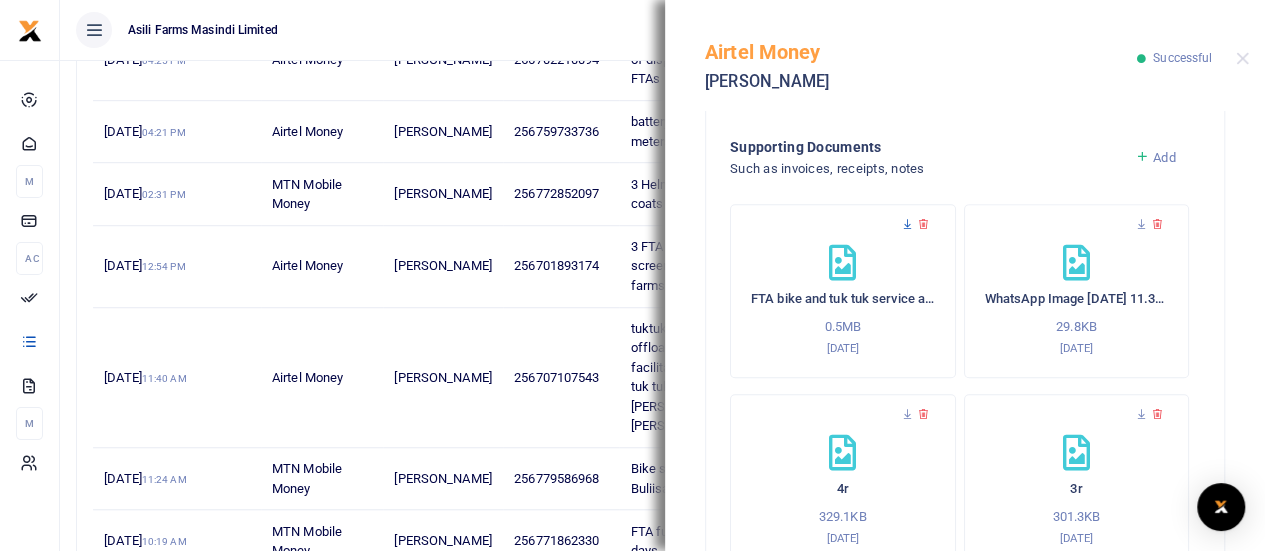click at bounding box center [907, 224] 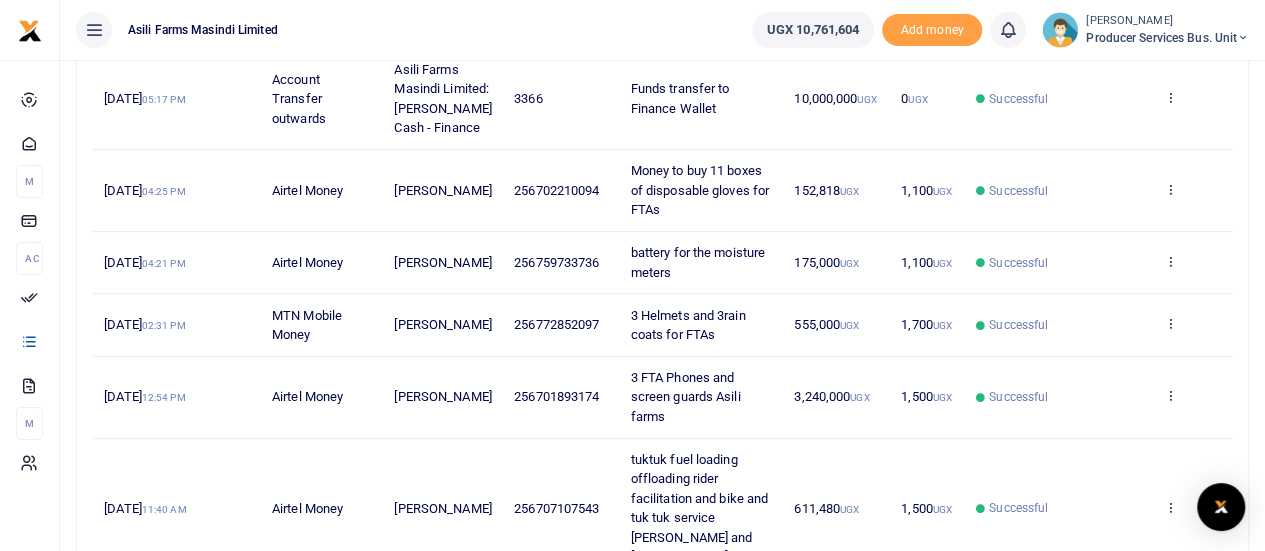 scroll, scrollTop: 500, scrollLeft: 0, axis: vertical 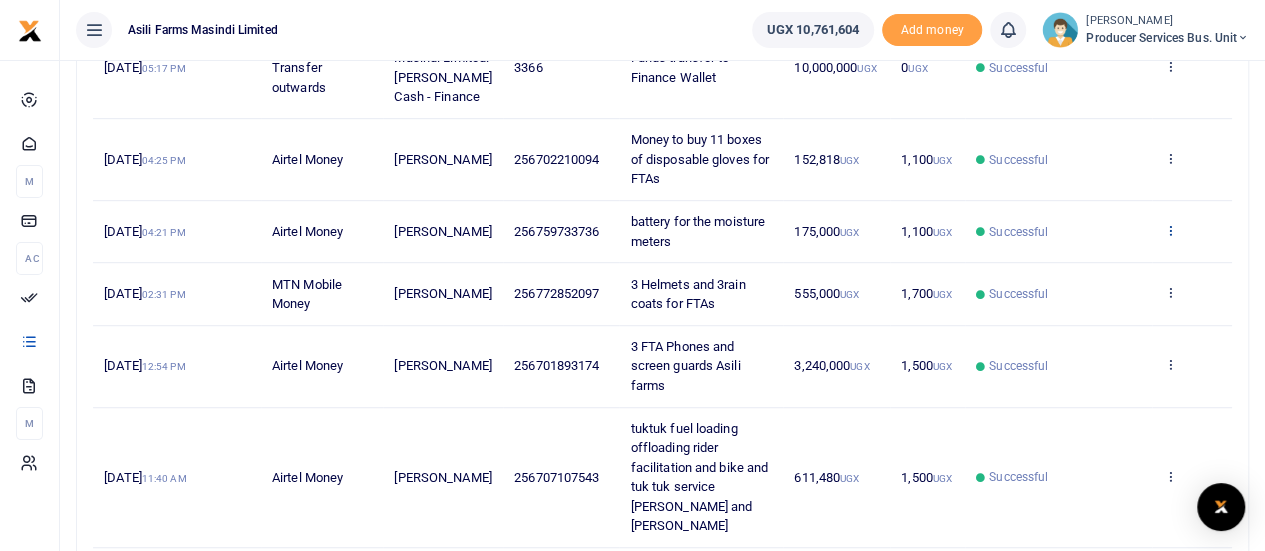 click at bounding box center [1169, 230] 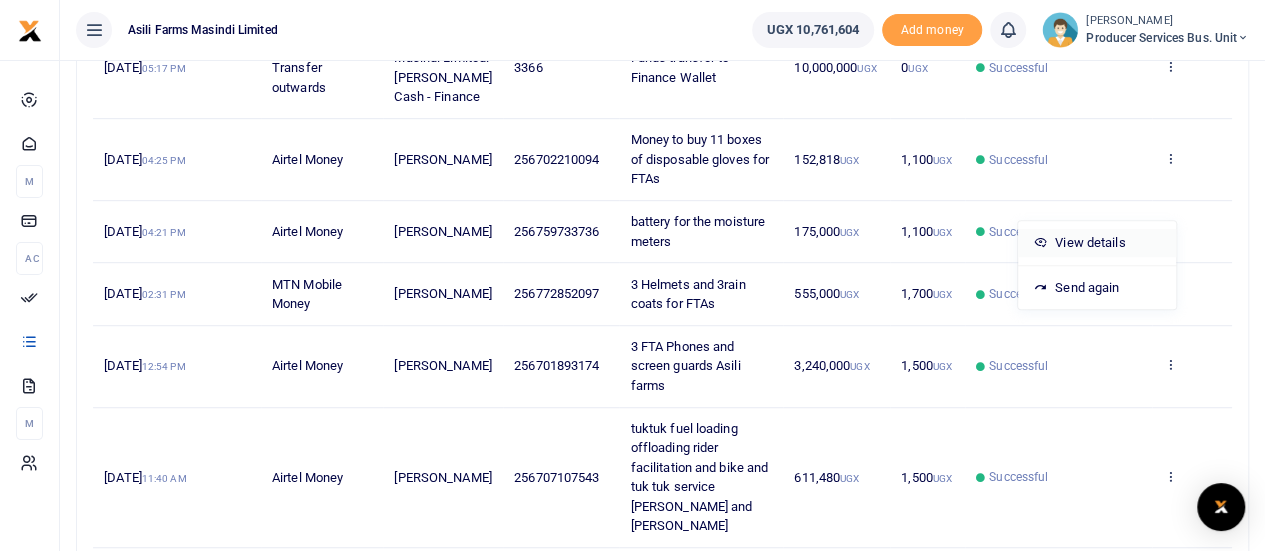 click on "View details" at bounding box center [1097, 243] 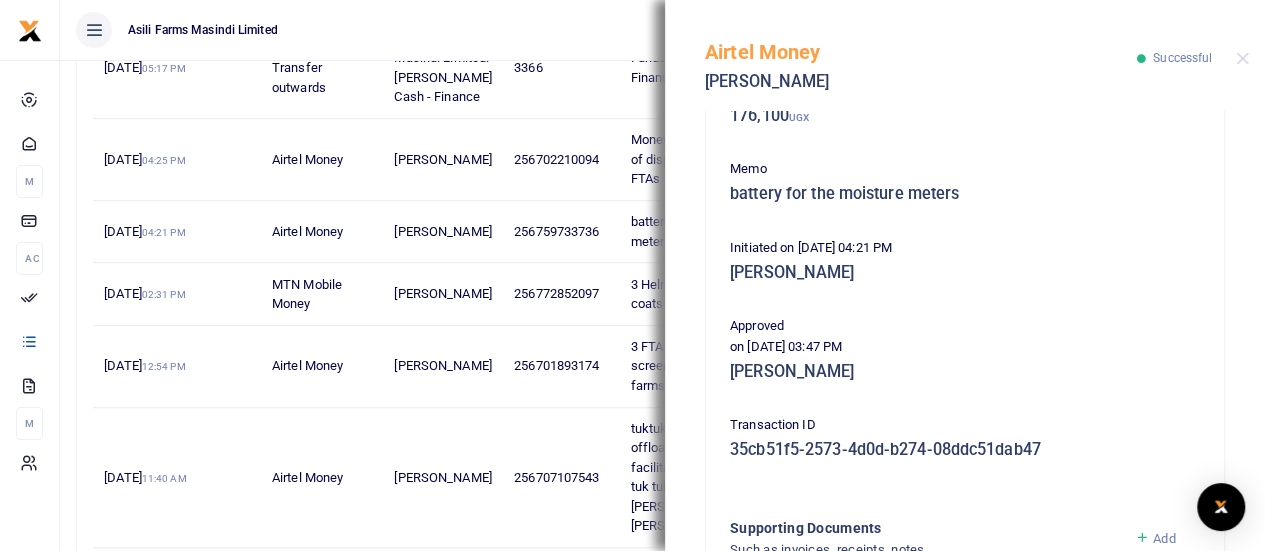 scroll, scrollTop: 596, scrollLeft: 0, axis: vertical 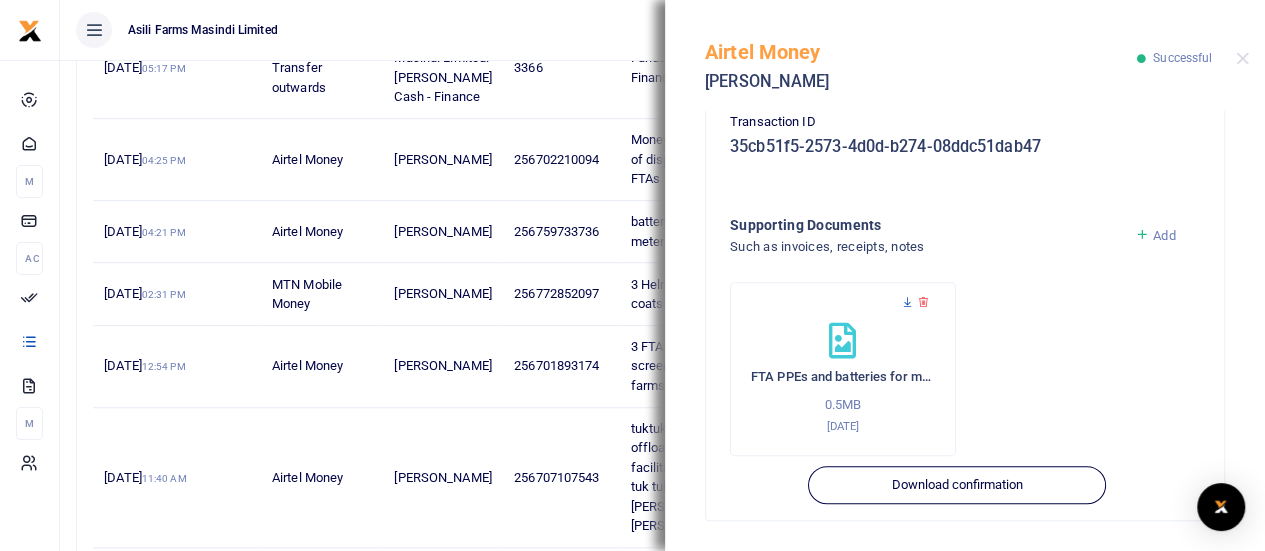click at bounding box center [907, 302] 